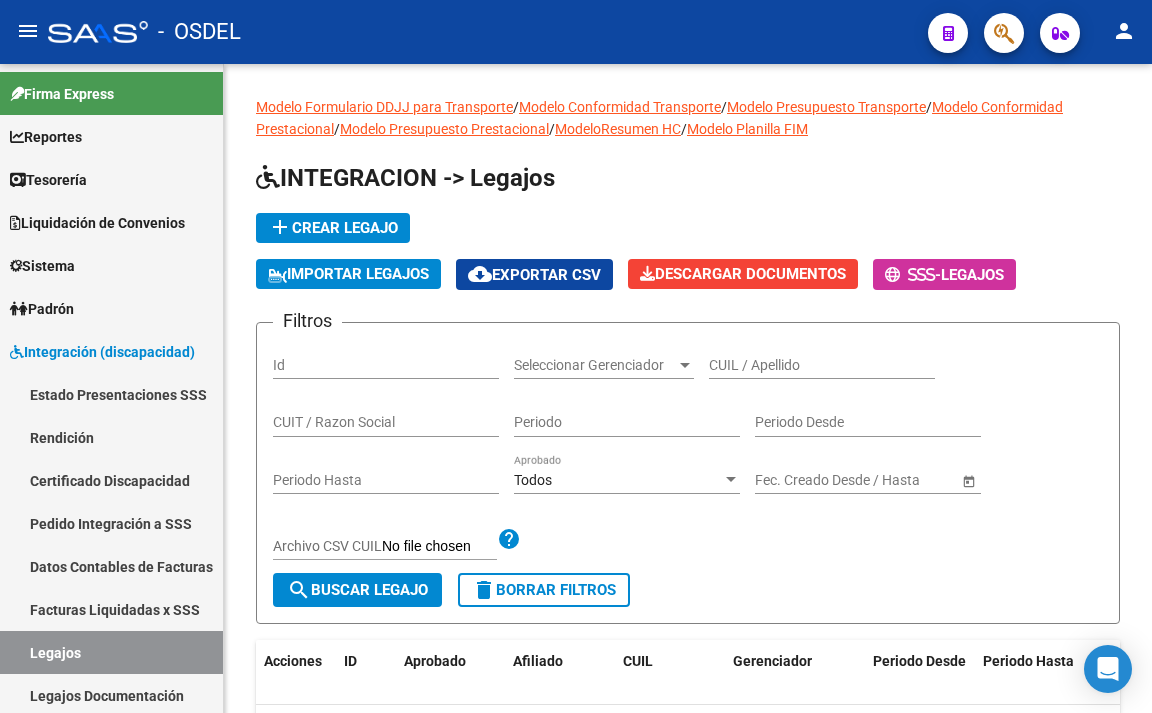 scroll, scrollTop: 0, scrollLeft: 0, axis: both 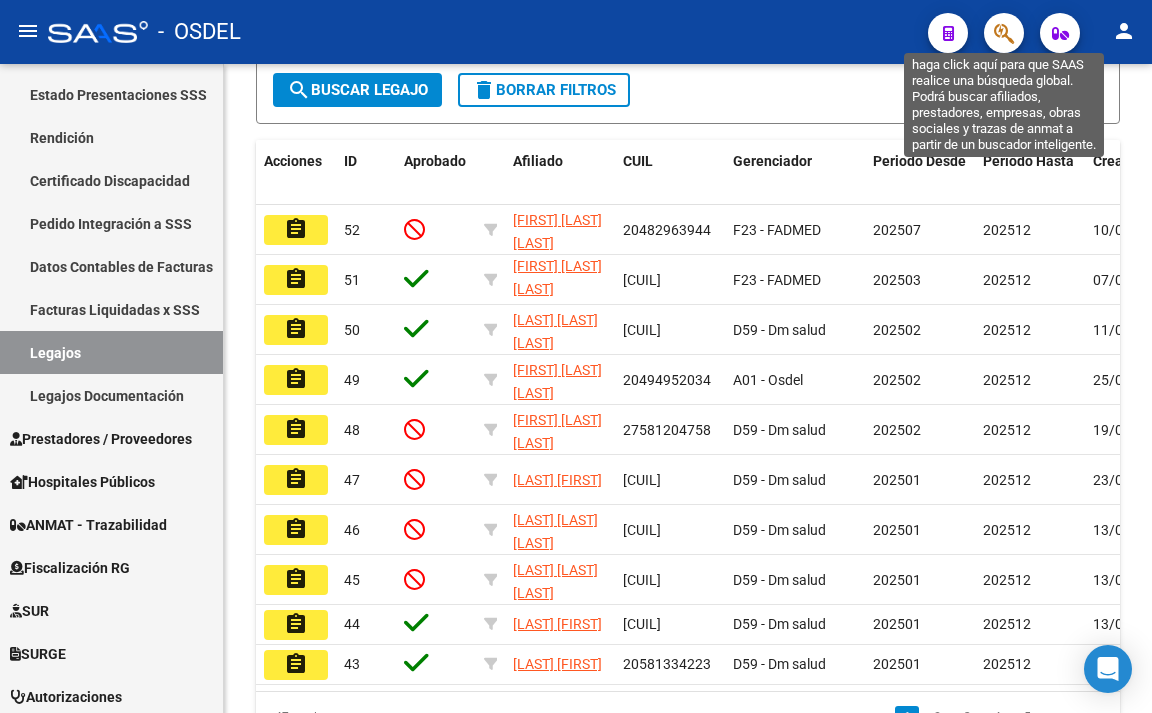 click 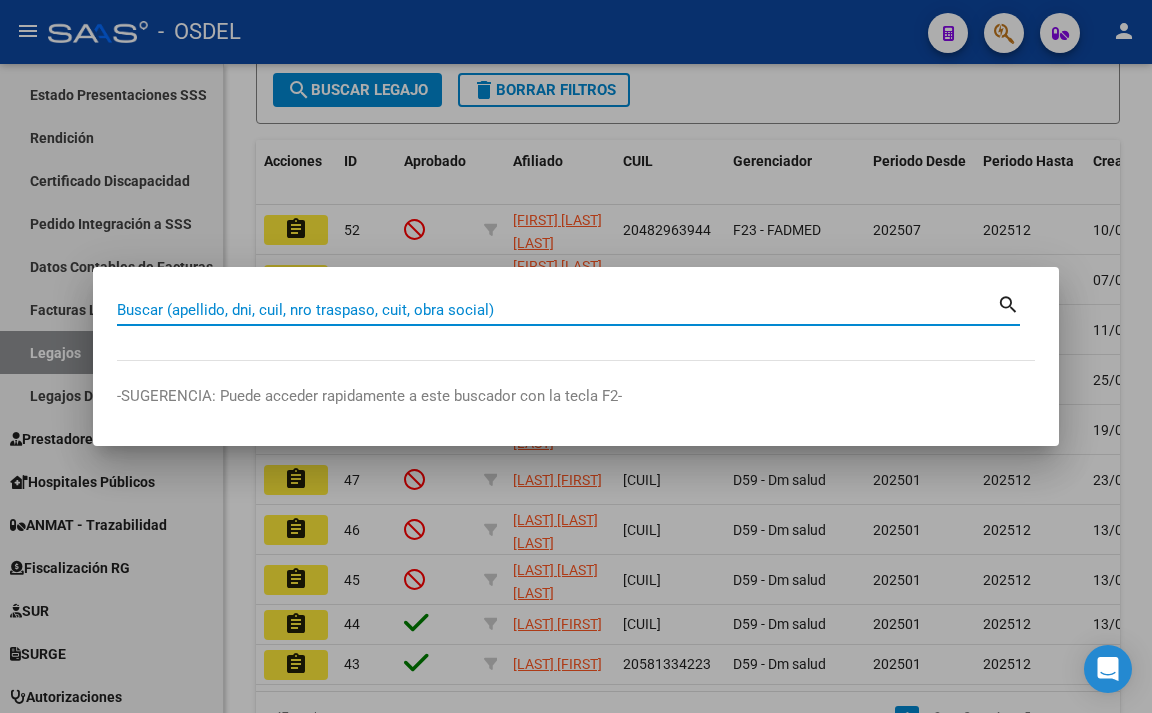 click on "Buscar (apellido, dni, cuil, nro traspaso, cuit, obra social)" at bounding box center [557, 310] 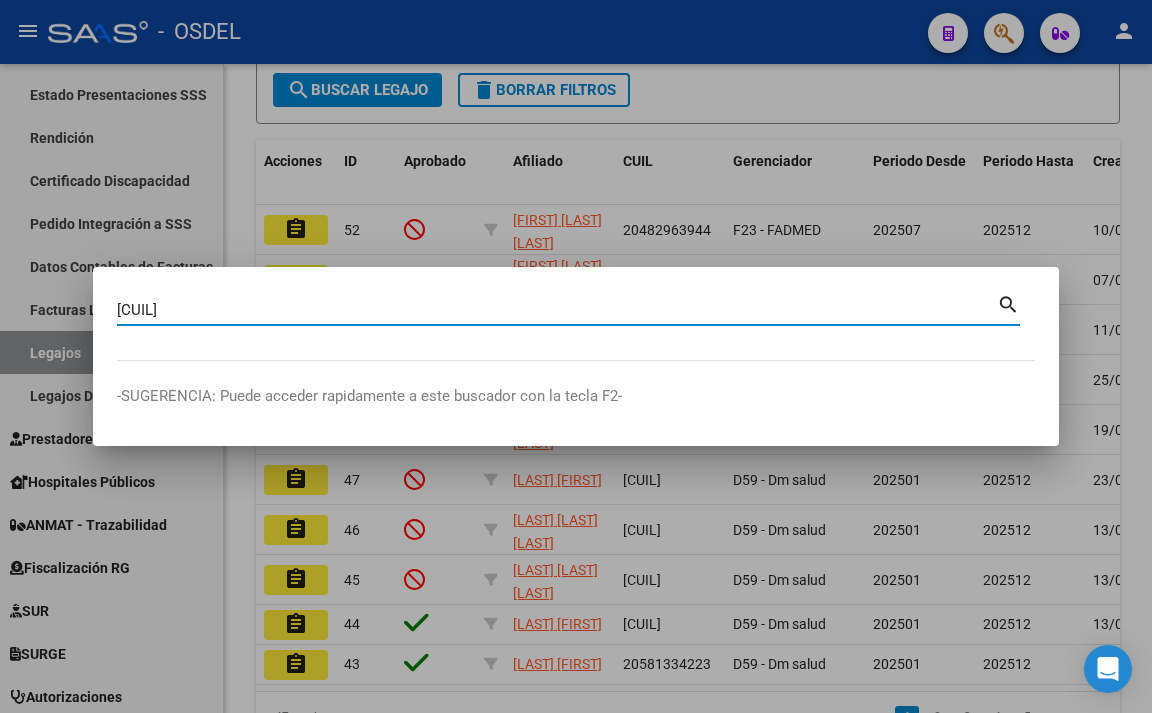 type on "20292810297" 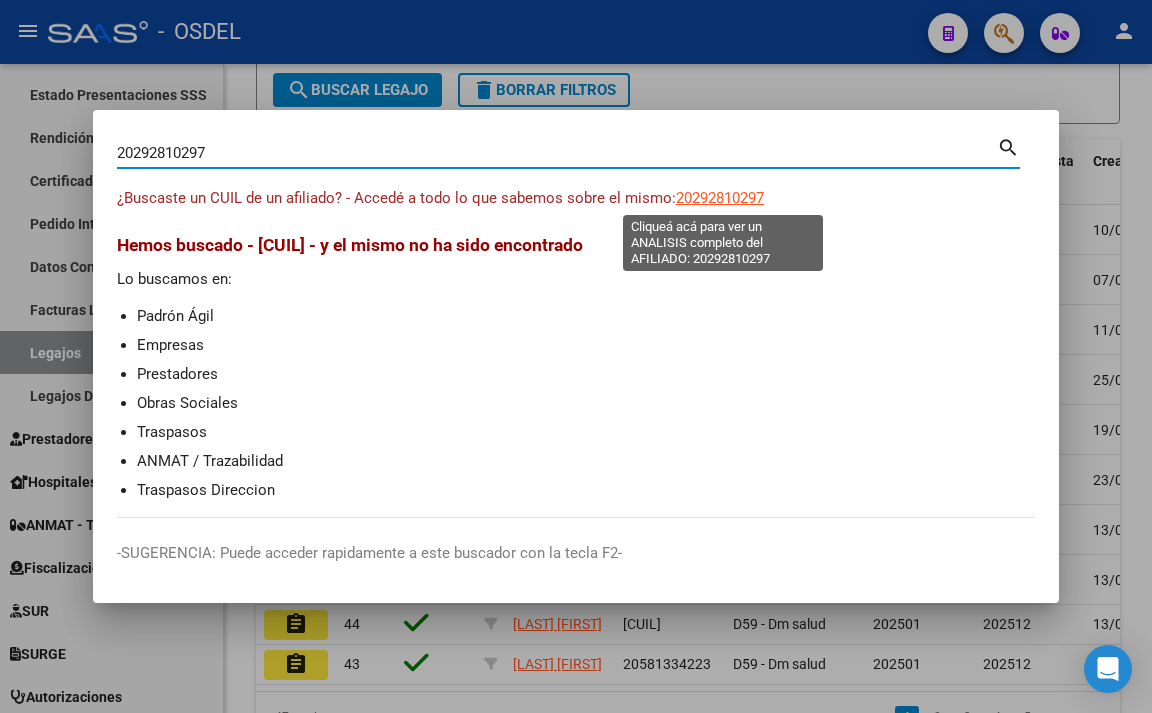 click on "20292810297" at bounding box center [720, 198] 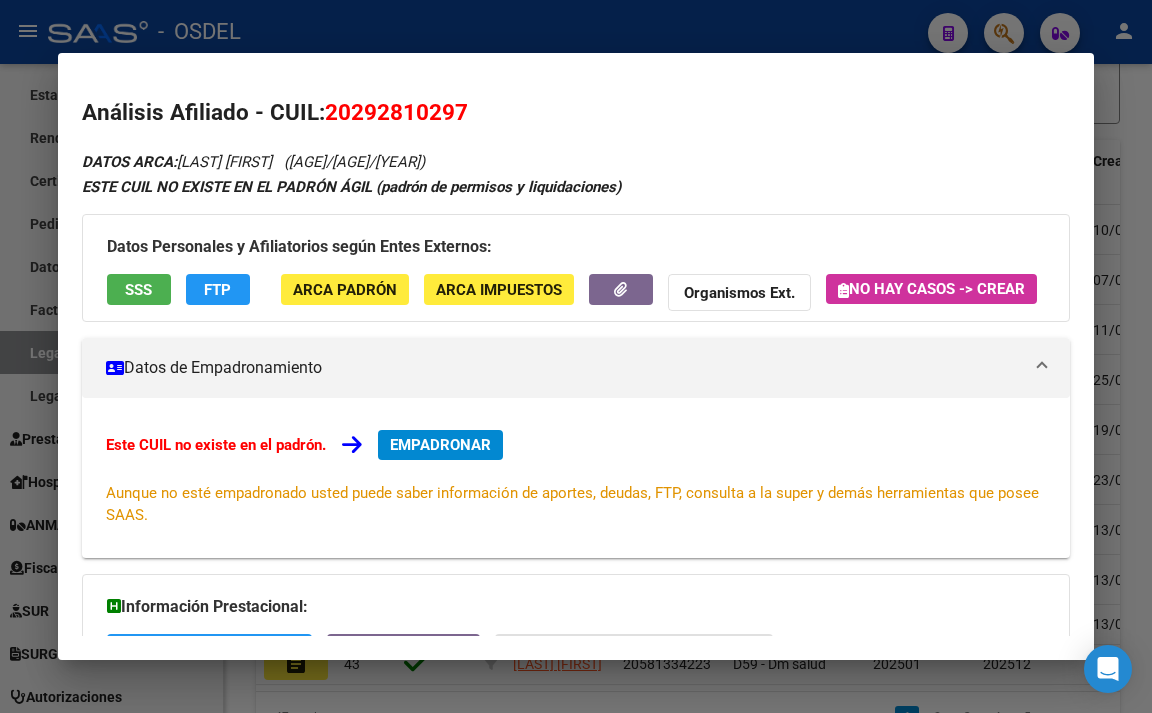 click at bounding box center [576, 356] 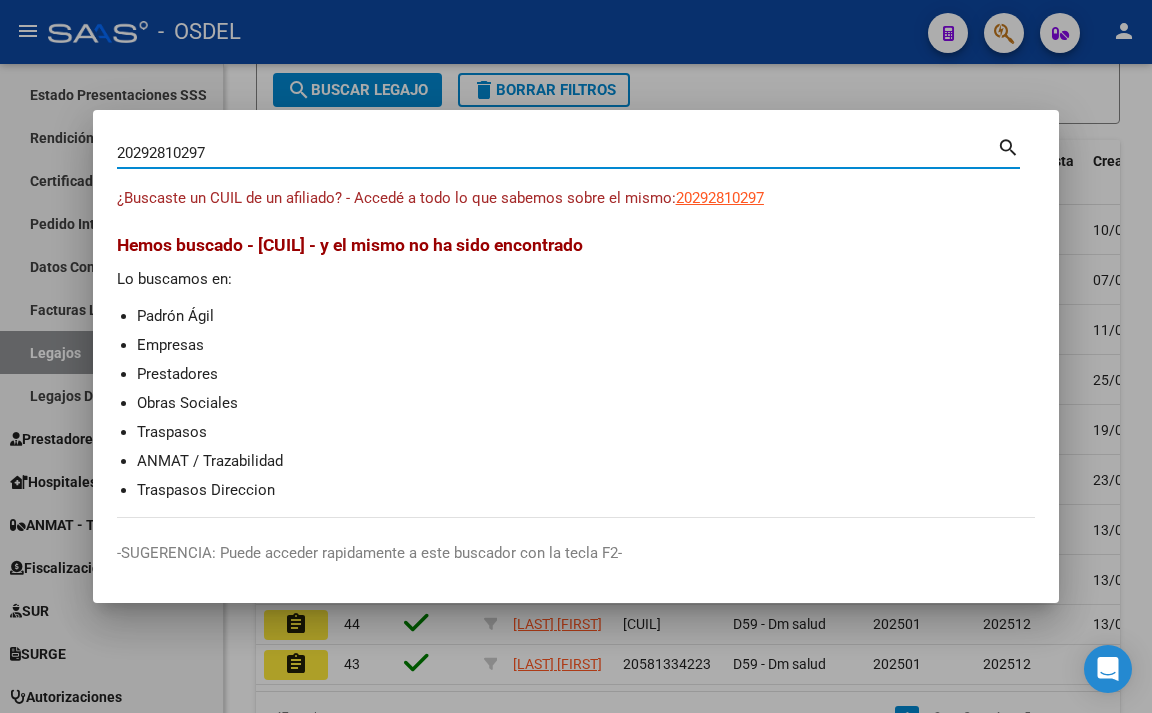 click on "20292810297" at bounding box center (557, 153) 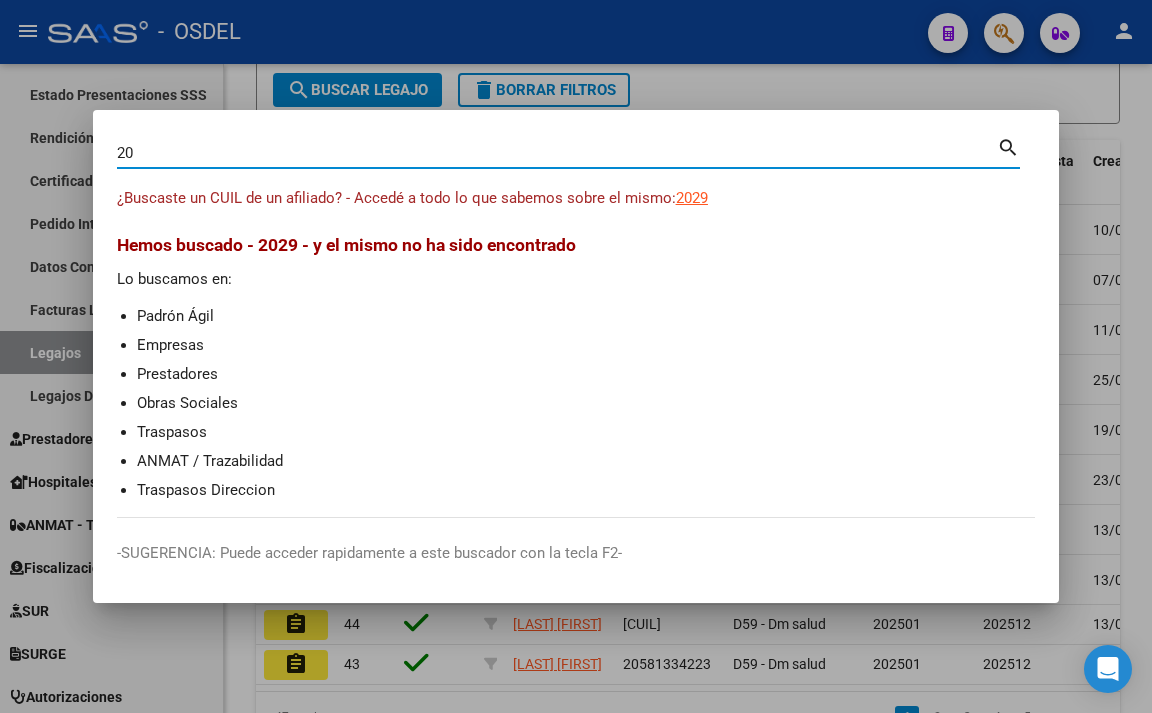 type on "2" 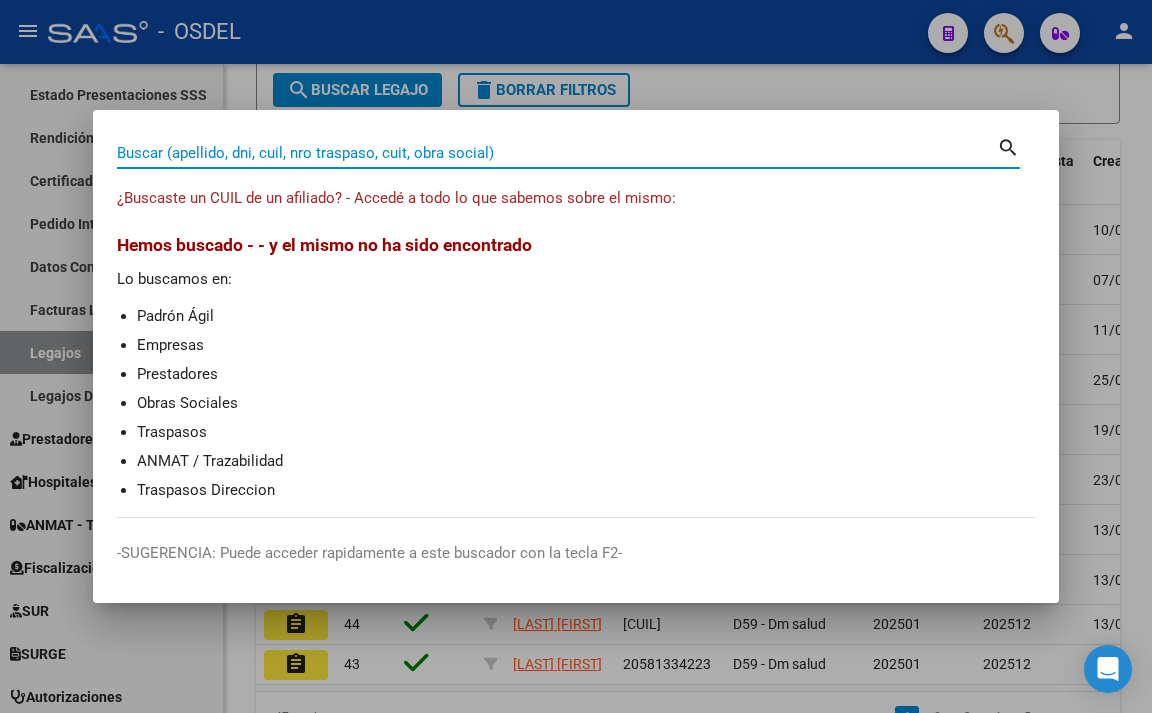 paste on "[CUIL]" 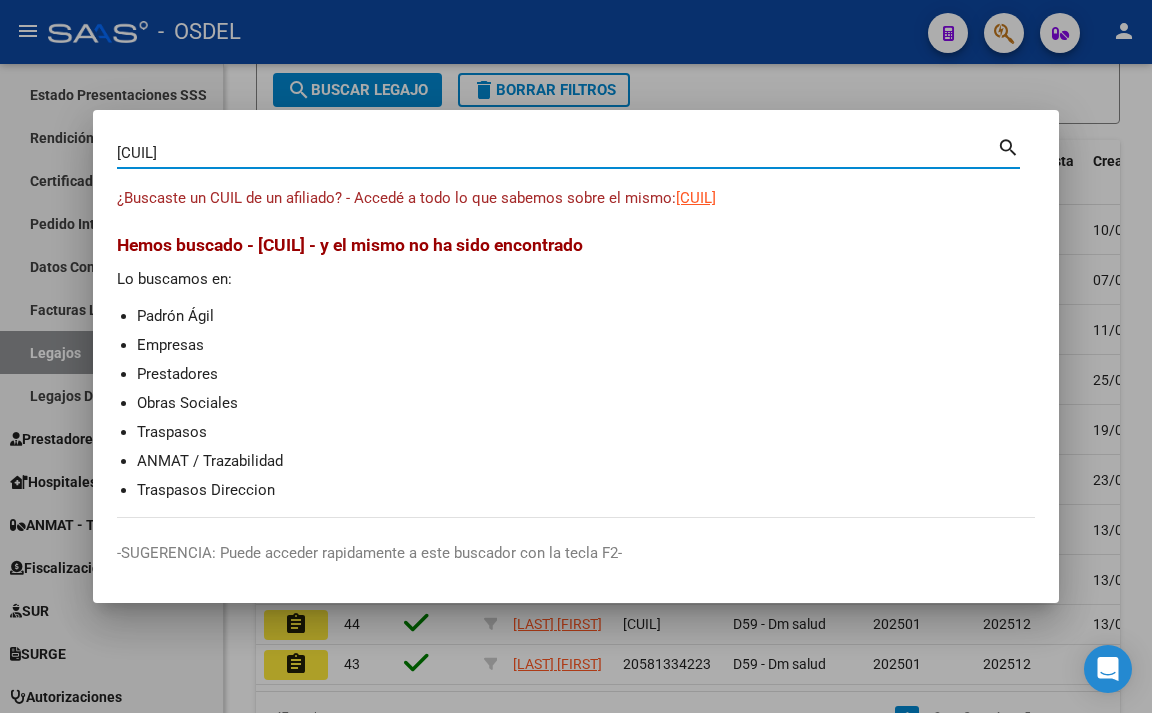 type on "[CUIL]" 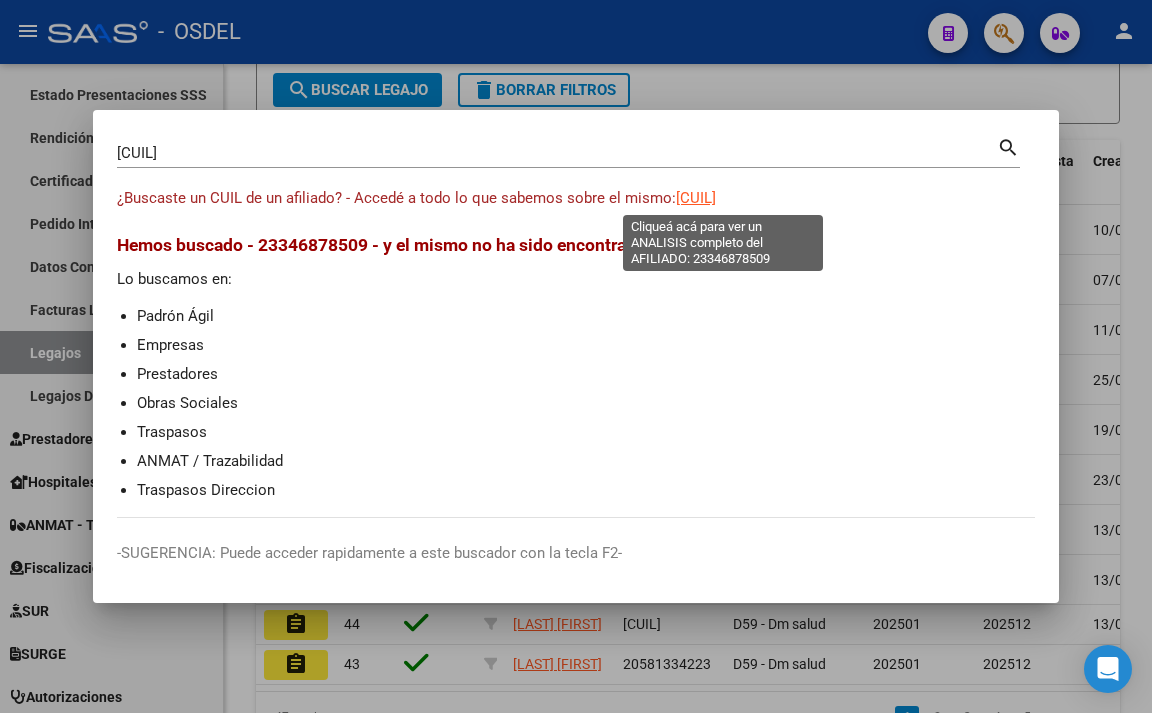 click on "[CUIL]" at bounding box center (696, 198) 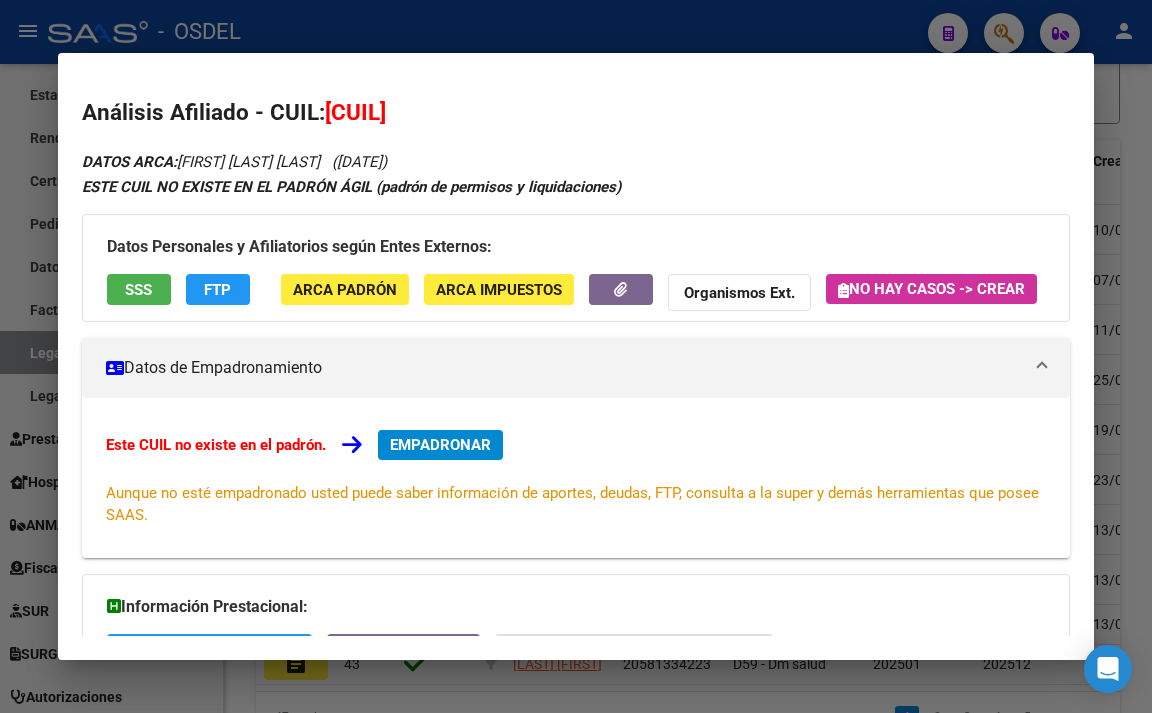 click at bounding box center (576, 356) 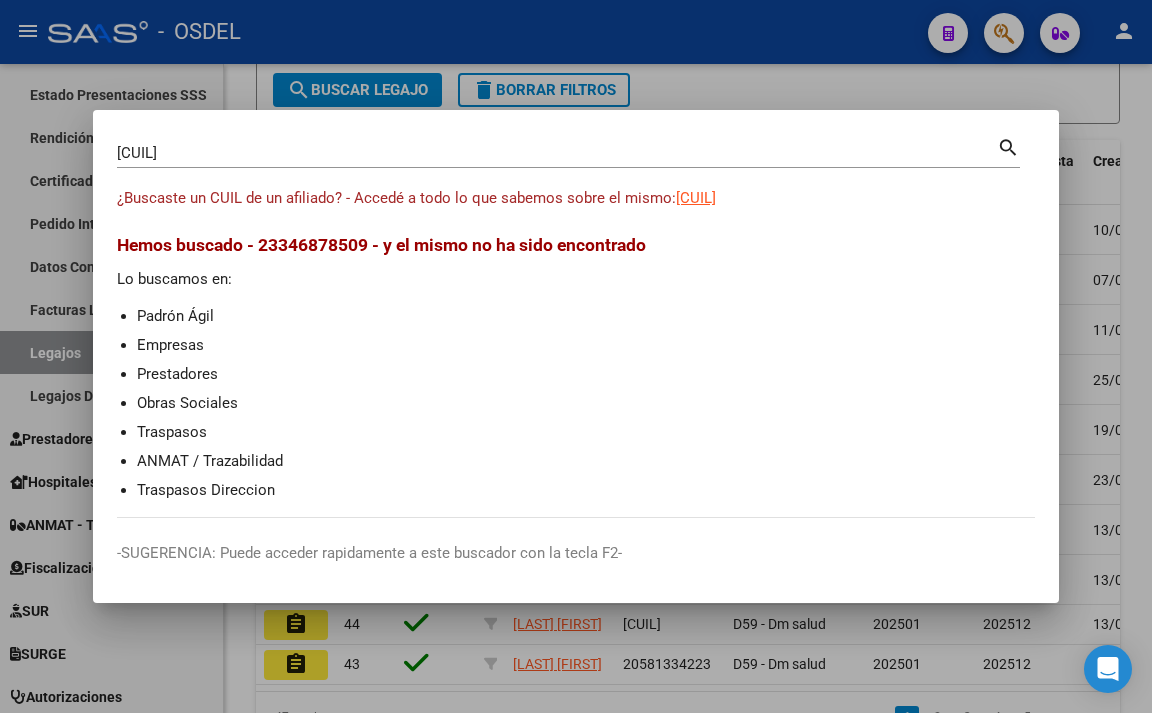 click on "[CUIL]" at bounding box center [557, 153] 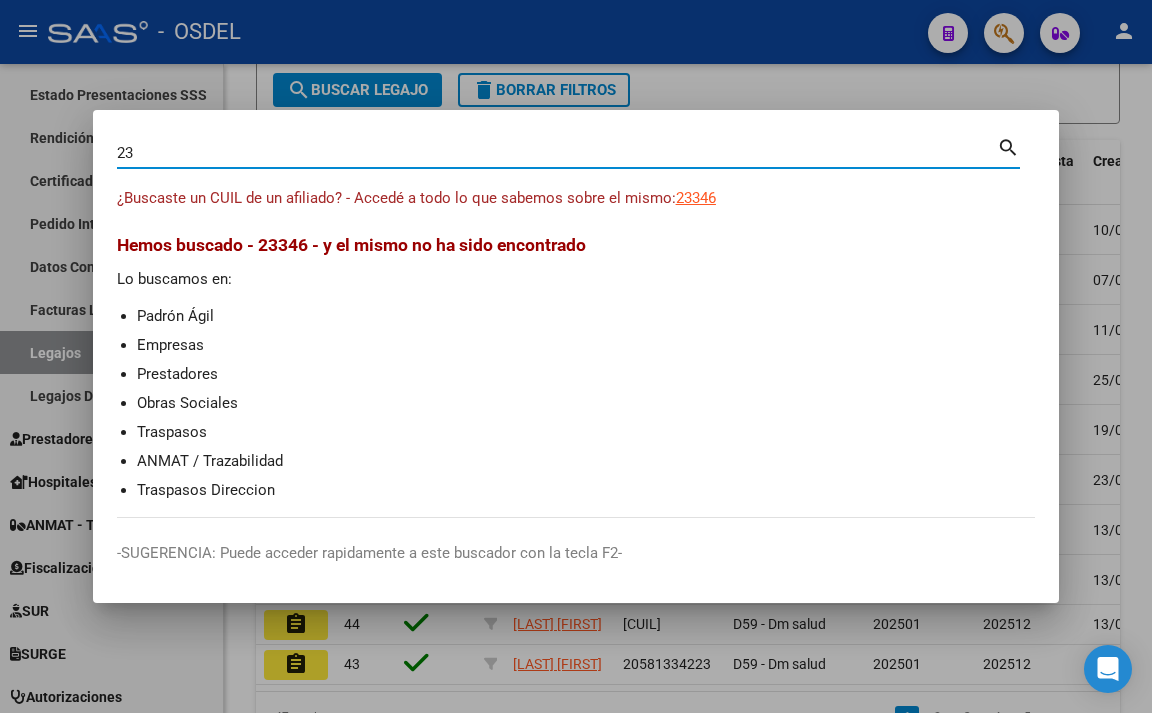 type on "2" 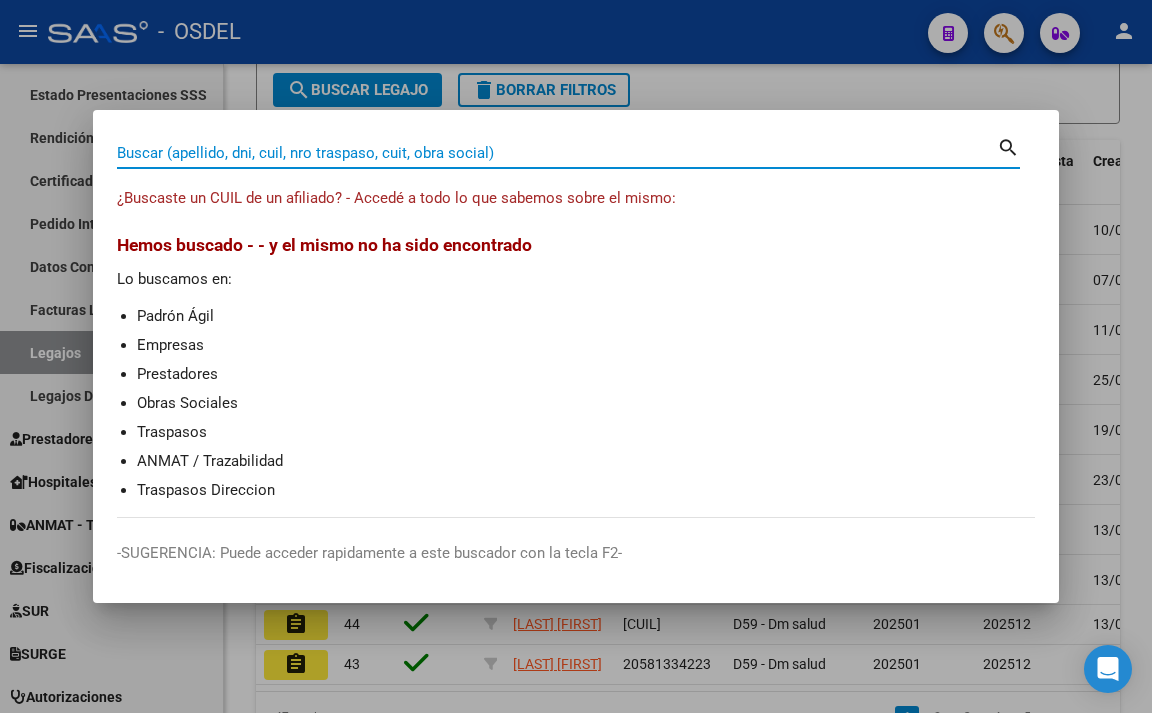 paste on "[CUIL]" 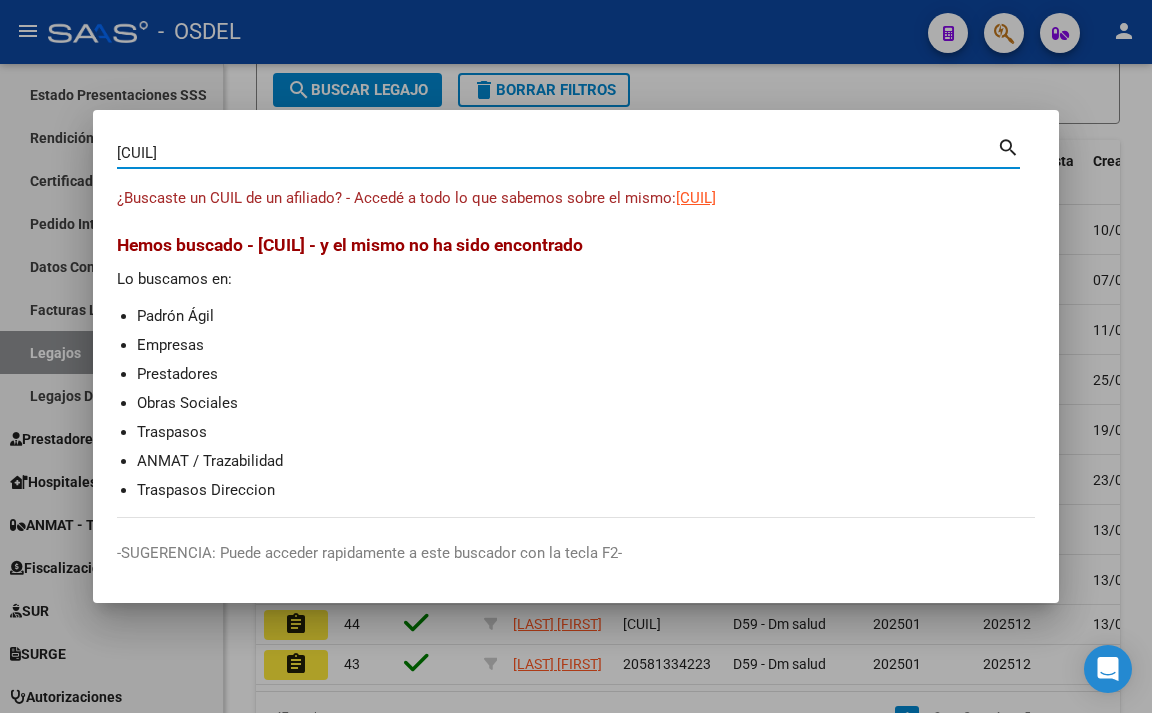 type on "20207624617" 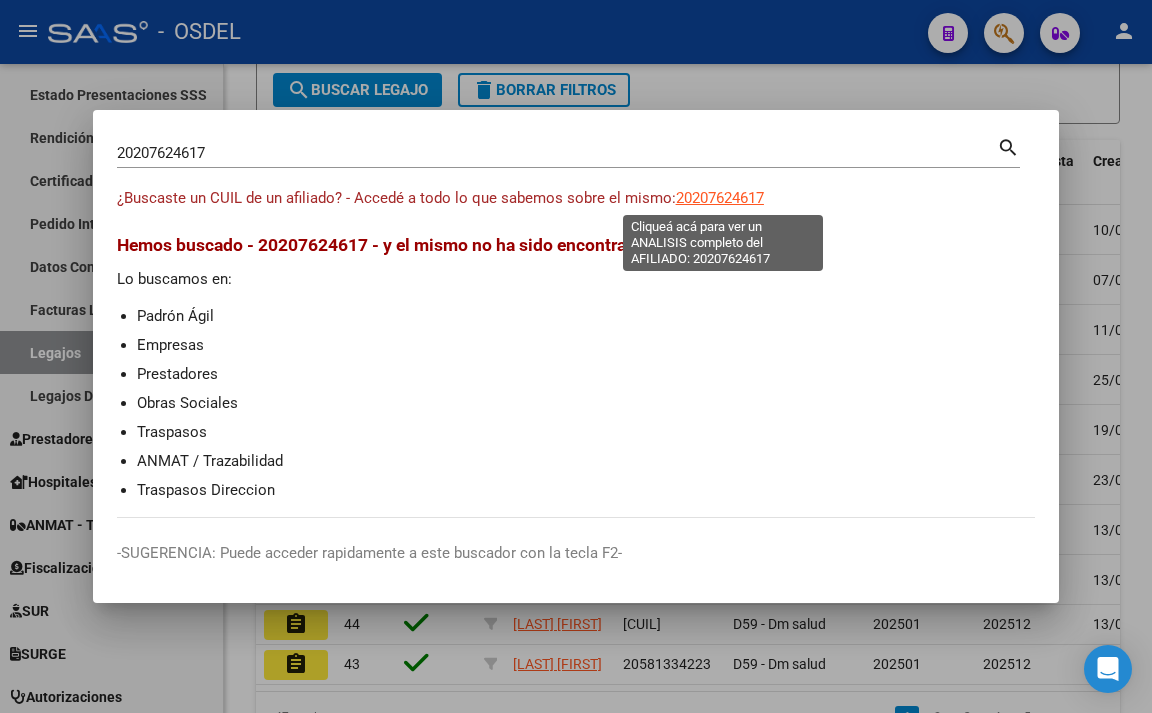 click on "20207624617" at bounding box center [720, 198] 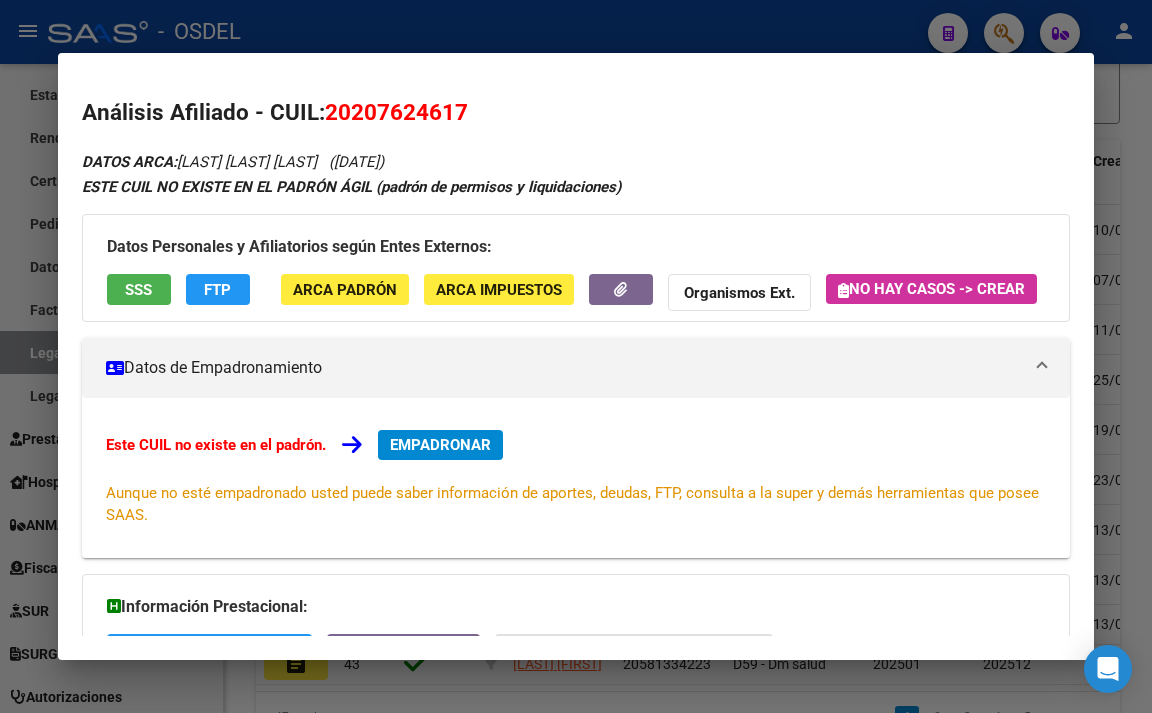 click at bounding box center (576, 356) 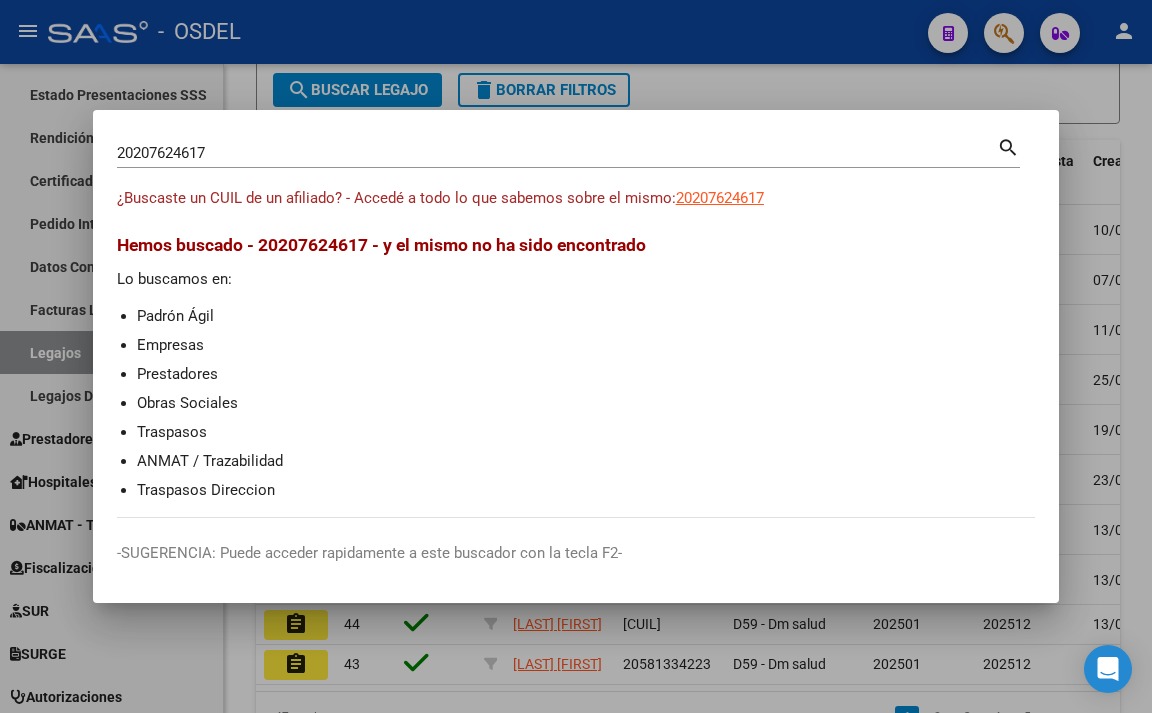 click on "20207624617" at bounding box center (557, 153) 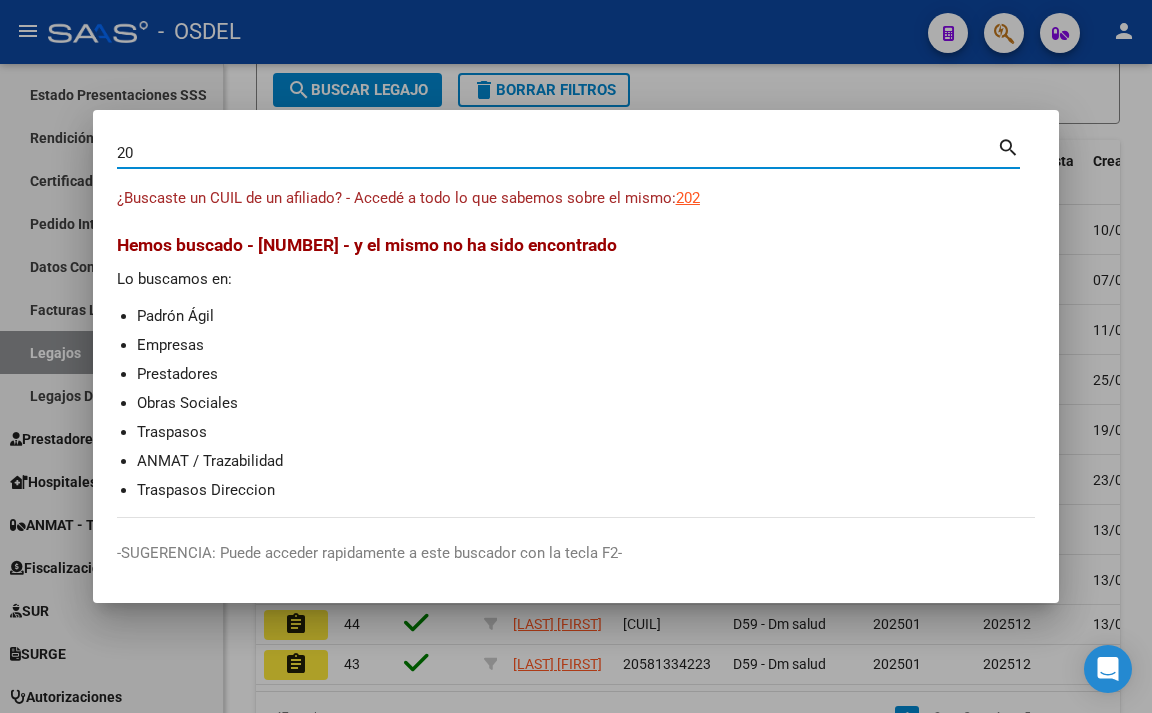 type on "2" 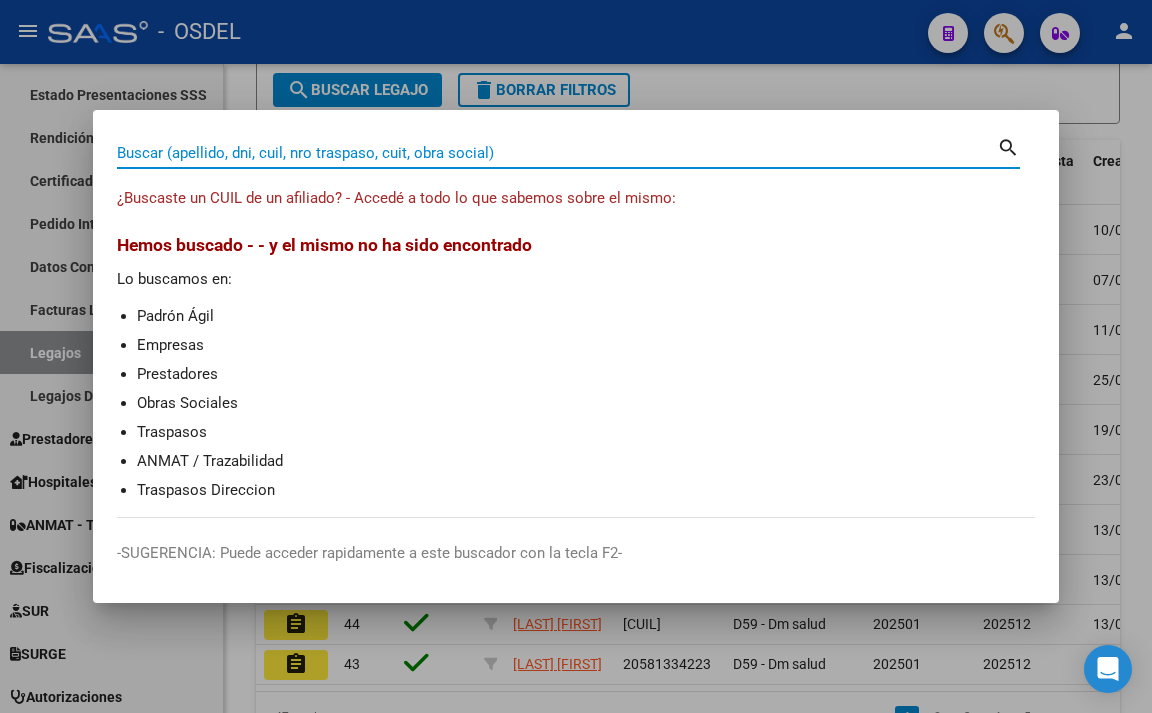 paste on "[CUIL]" 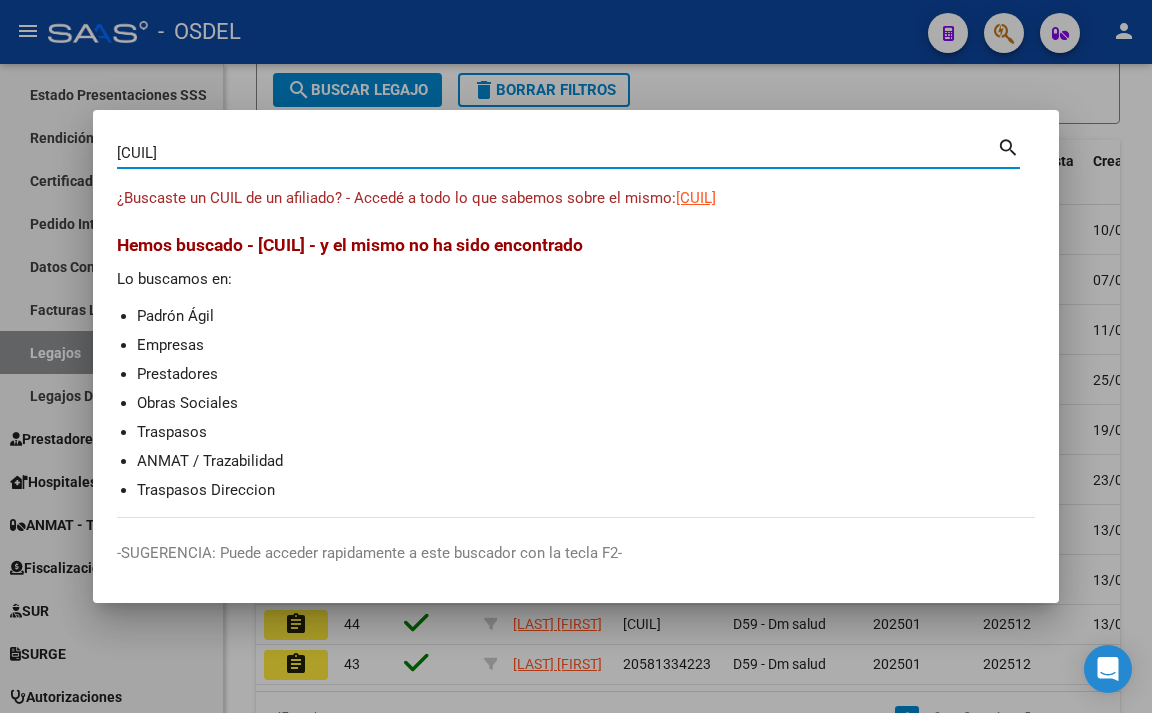 type on "[CUIL]" 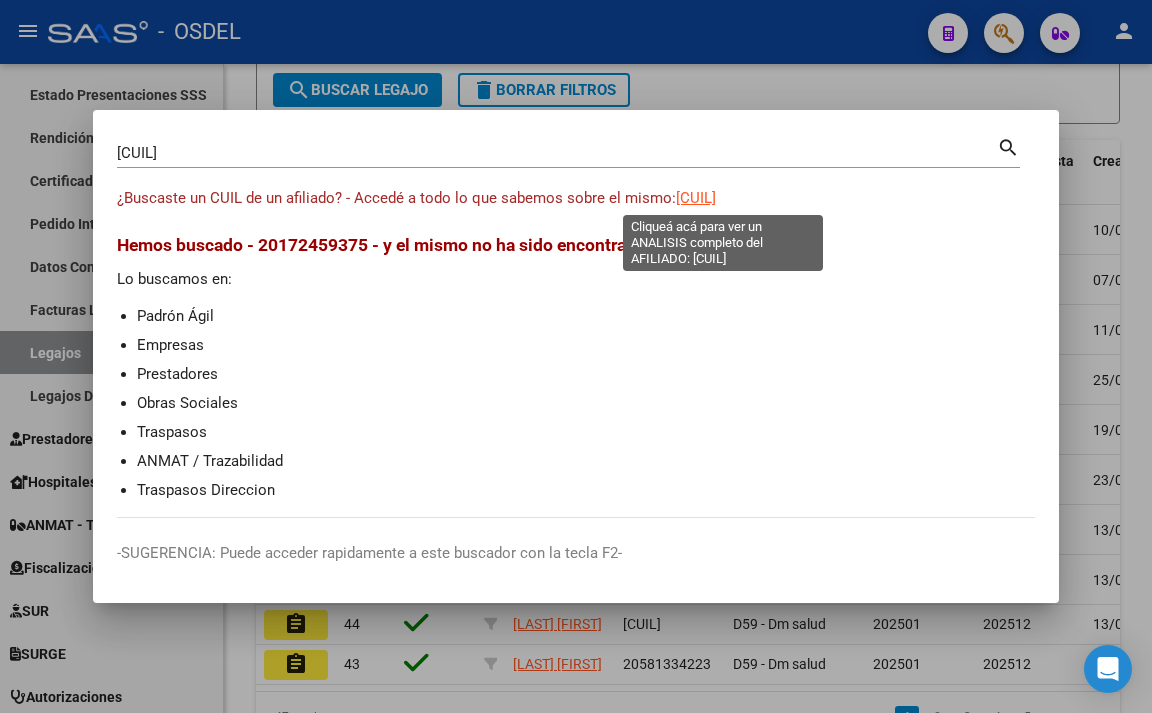 click on "[CUIL]" at bounding box center [696, 198] 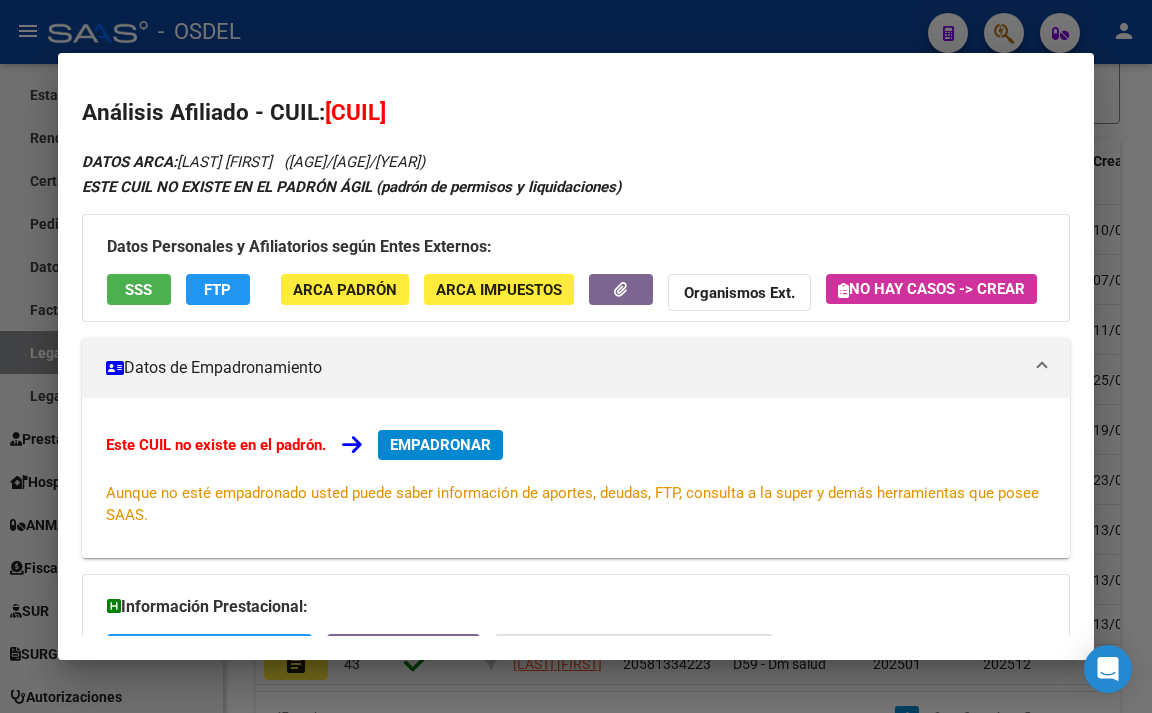 click at bounding box center (576, 356) 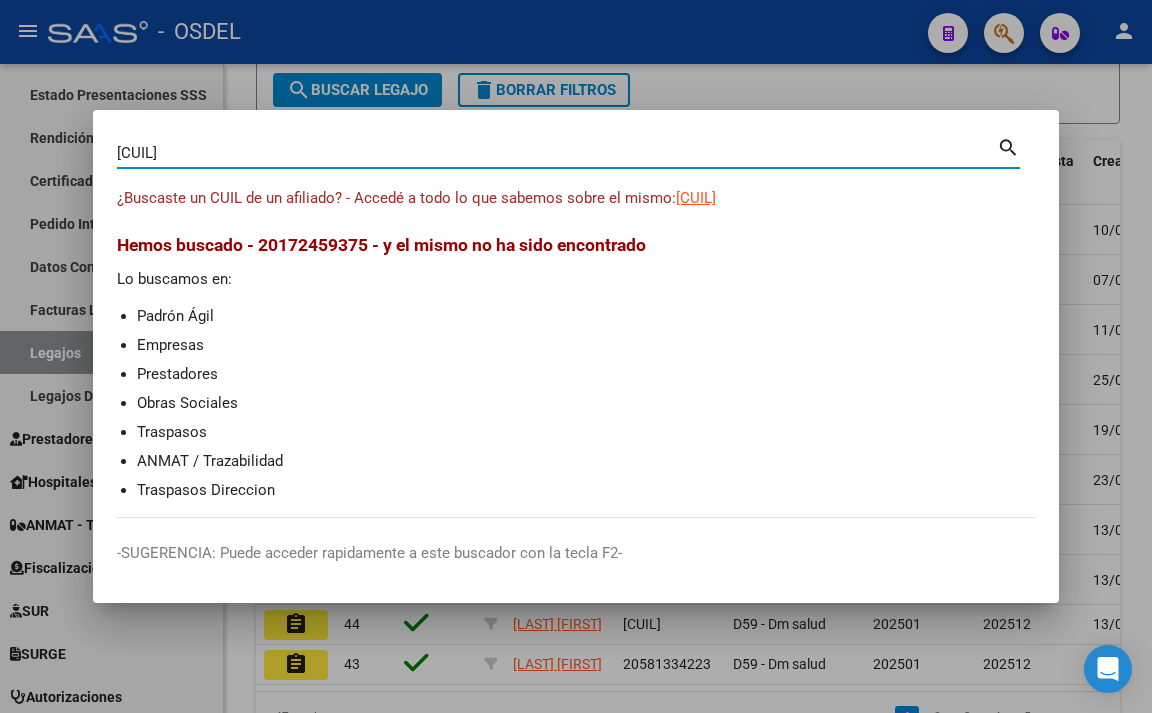 click on "[CUIL]" at bounding box center [557, 153] 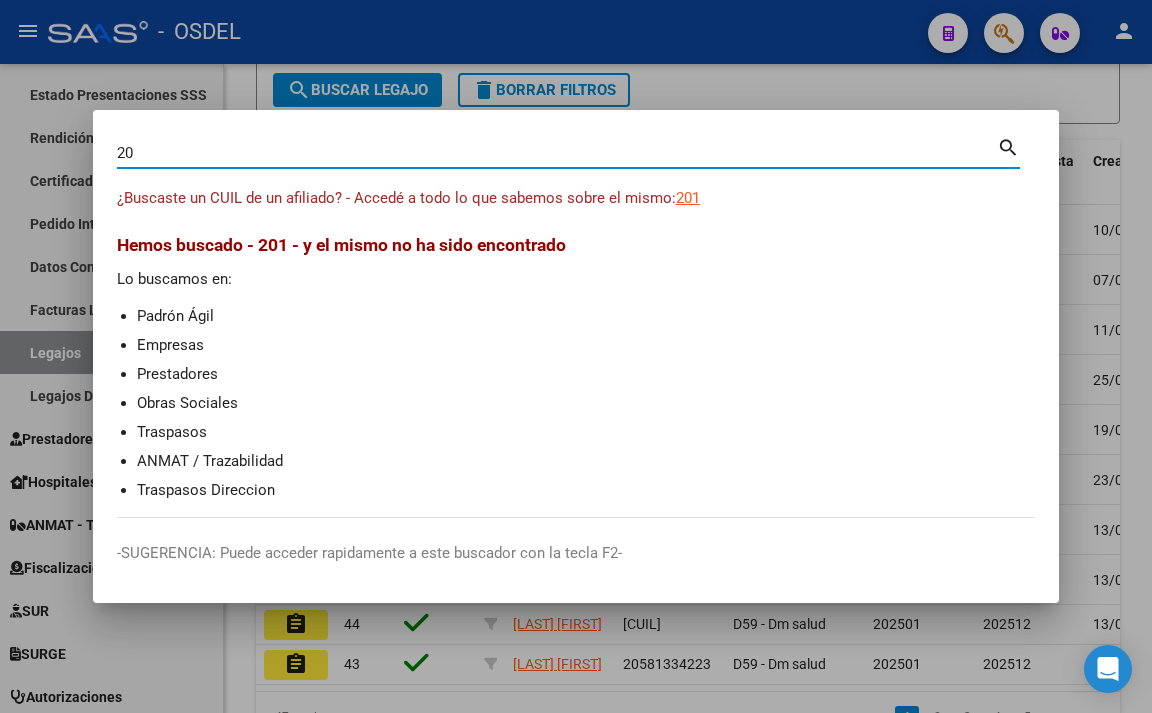 type on "2" 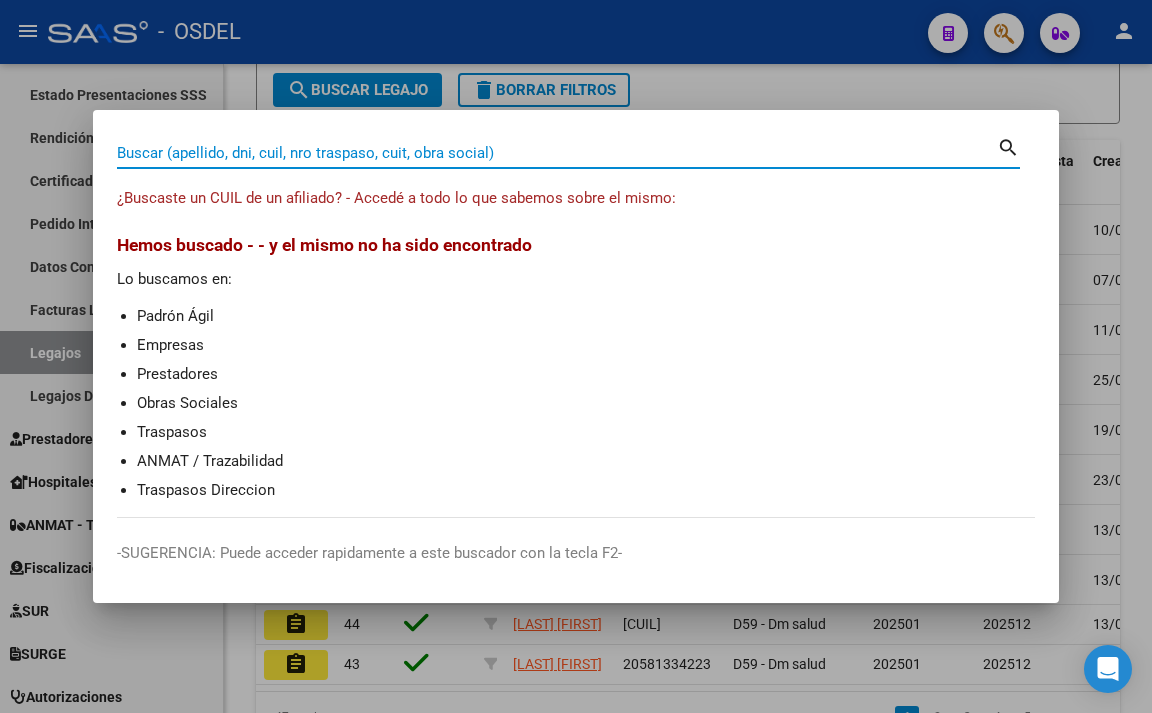 paste on "[CUIL]" 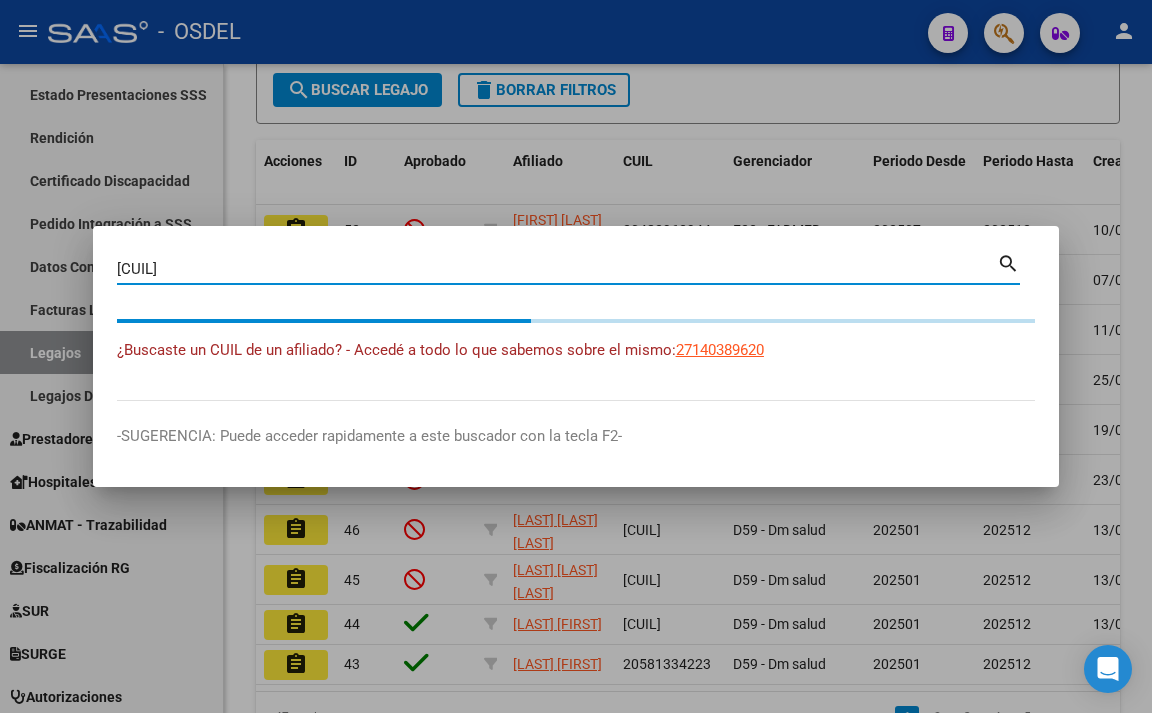 type on "27140389620" 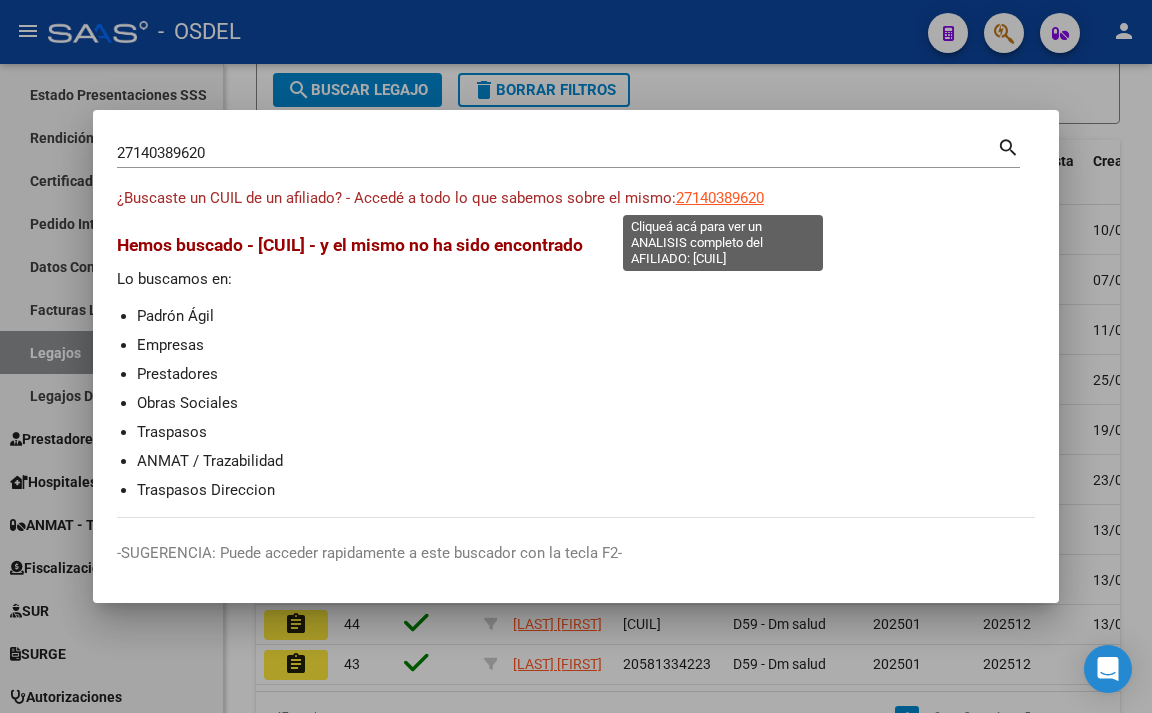 click on "27140389620" at bounding box center [720, 198] 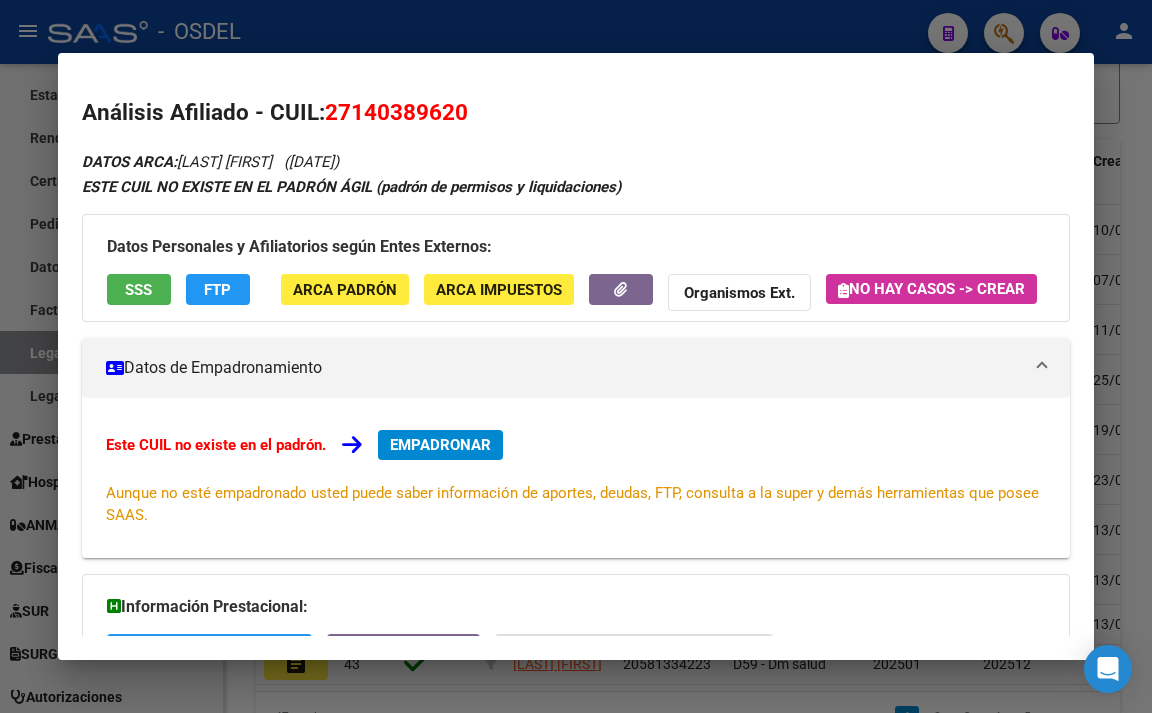 click at bounding box center (576, 356) 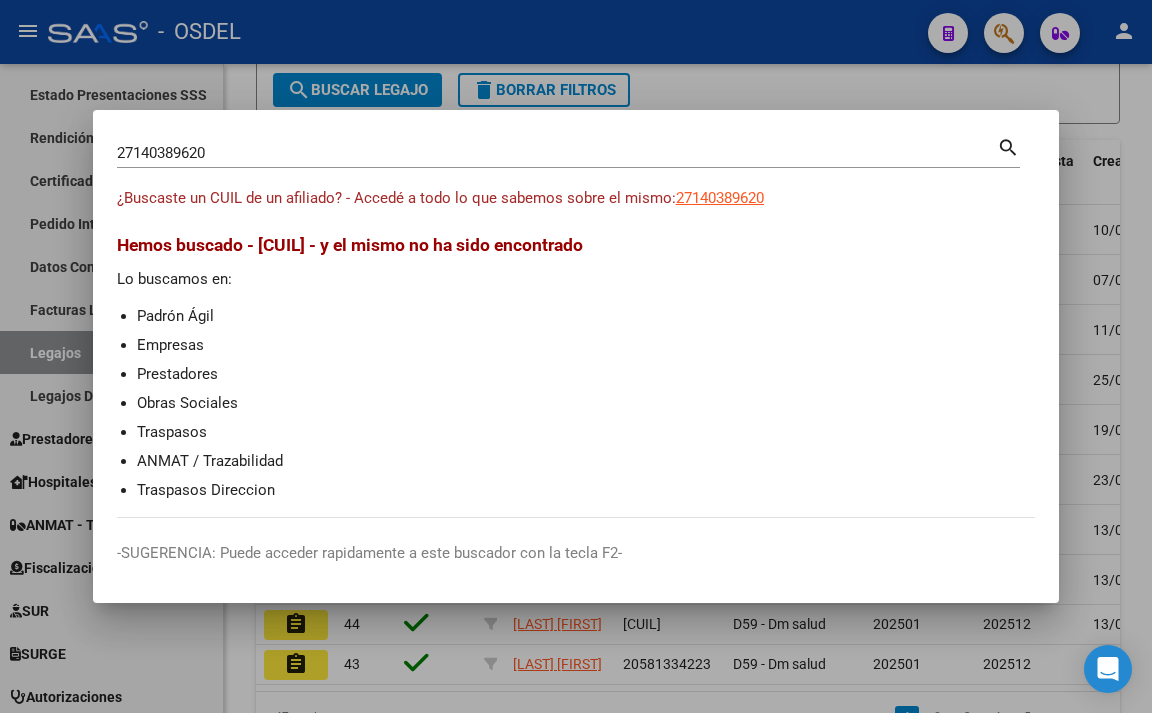 click on "27140389620" at bounding box center (557, 153) 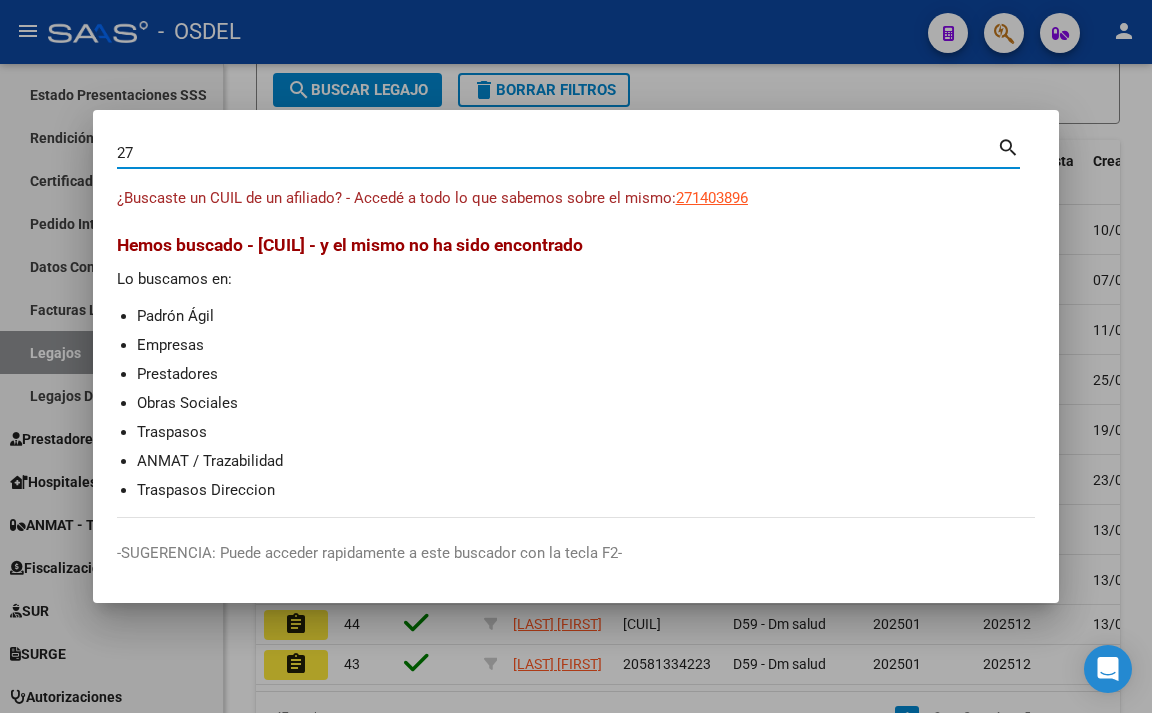 type on "2" 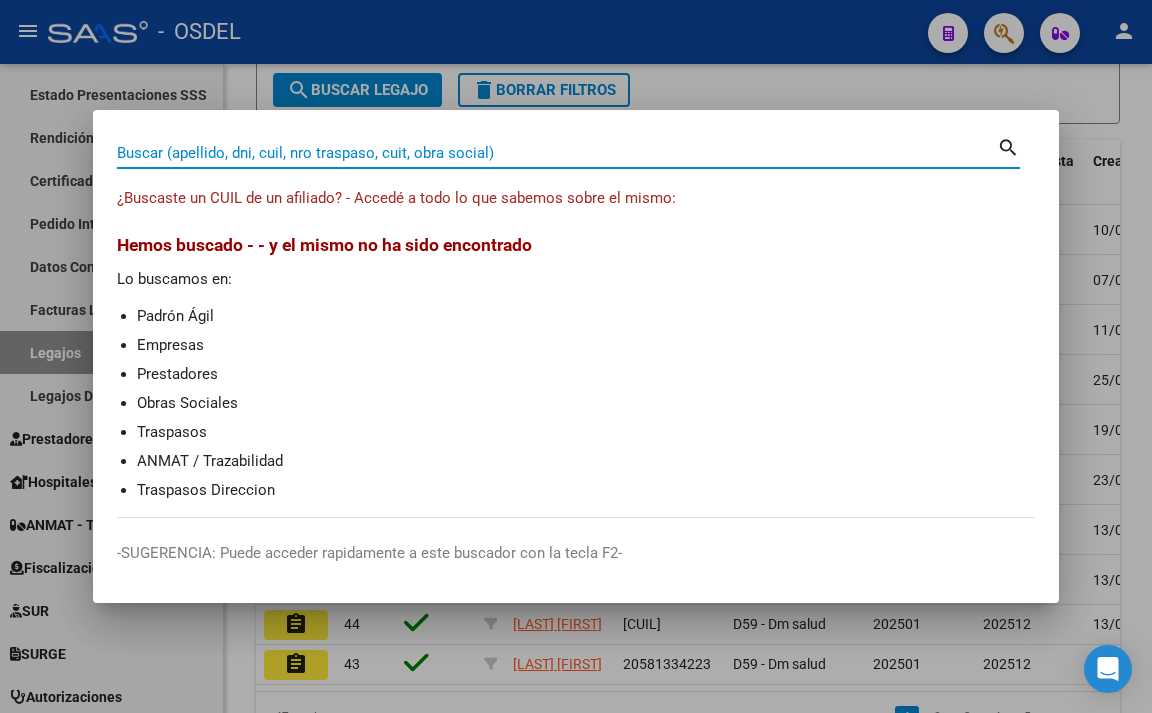 paste on "[CUIL]" 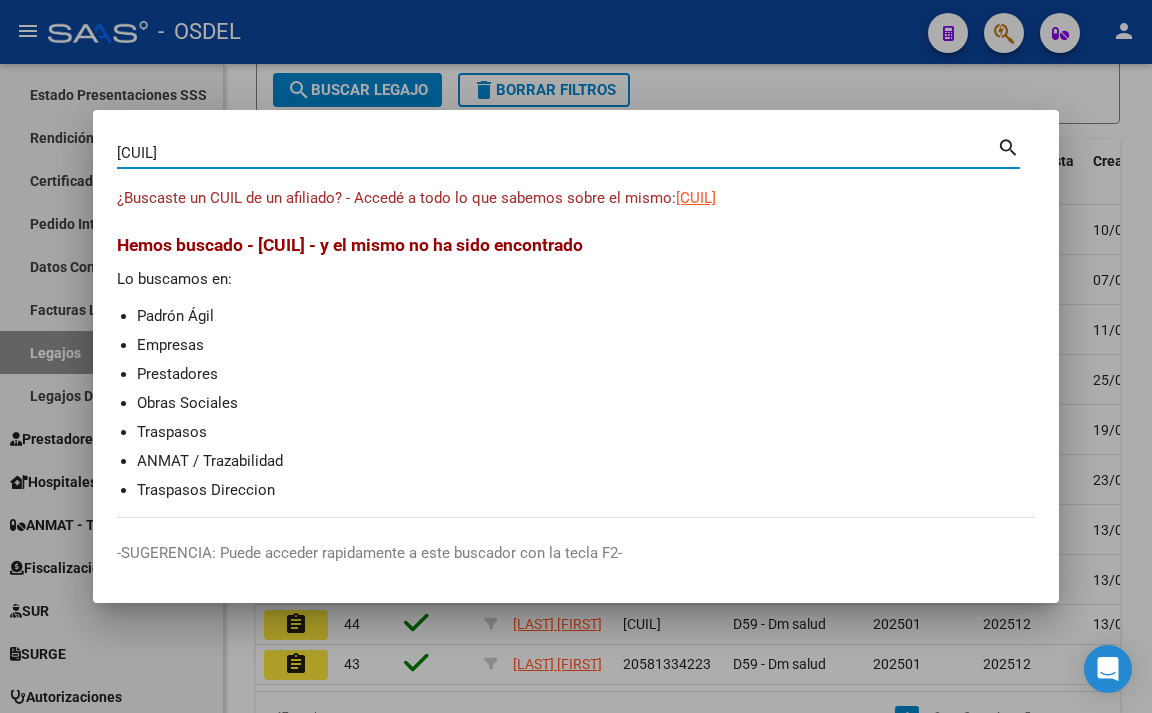 type on "23103165229" 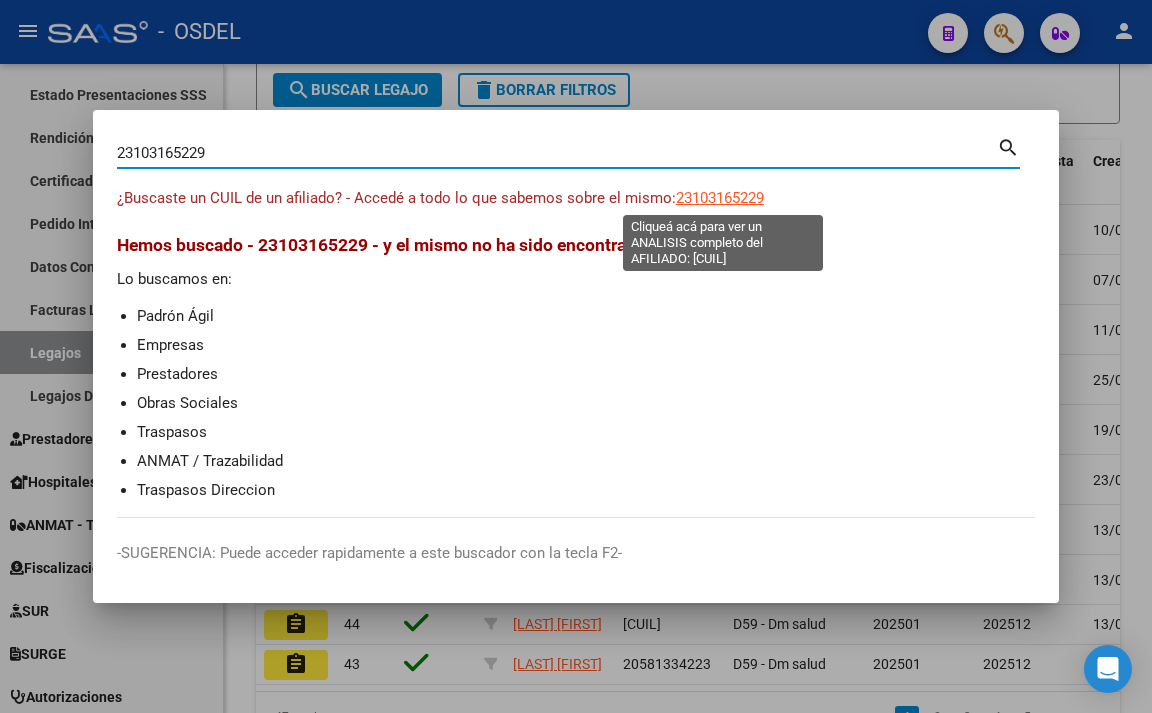 click on "23103165229" at bounding box center (720, 198) 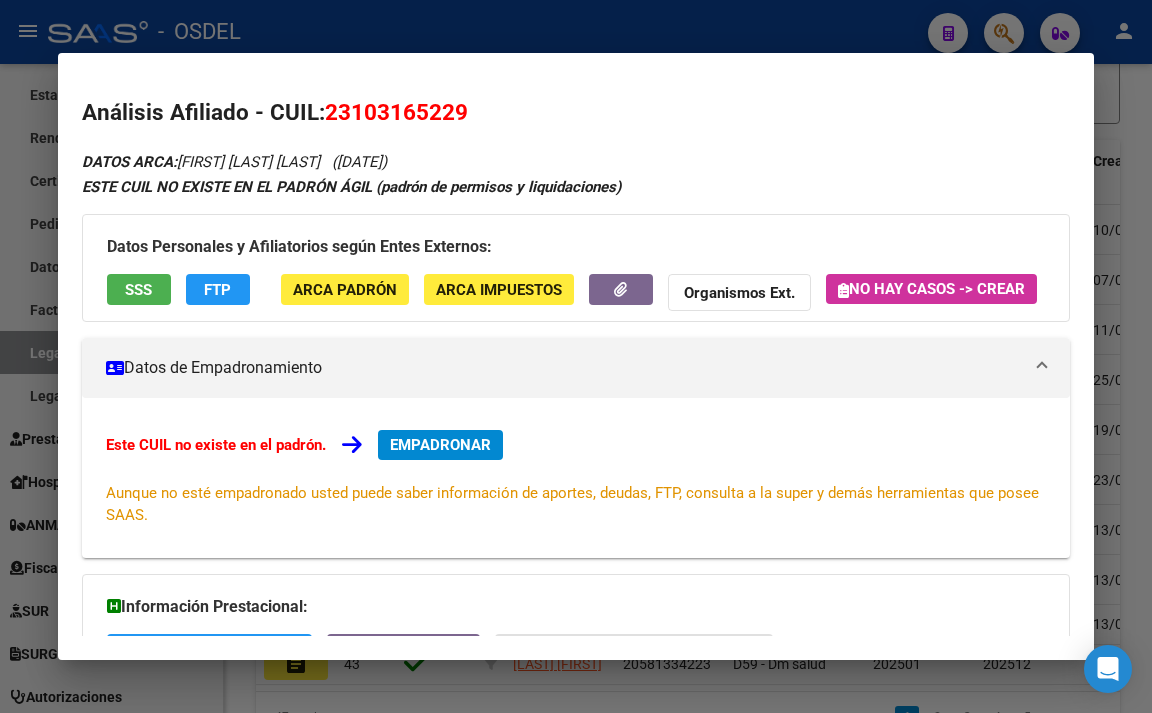click at bounding box center (576, 356) 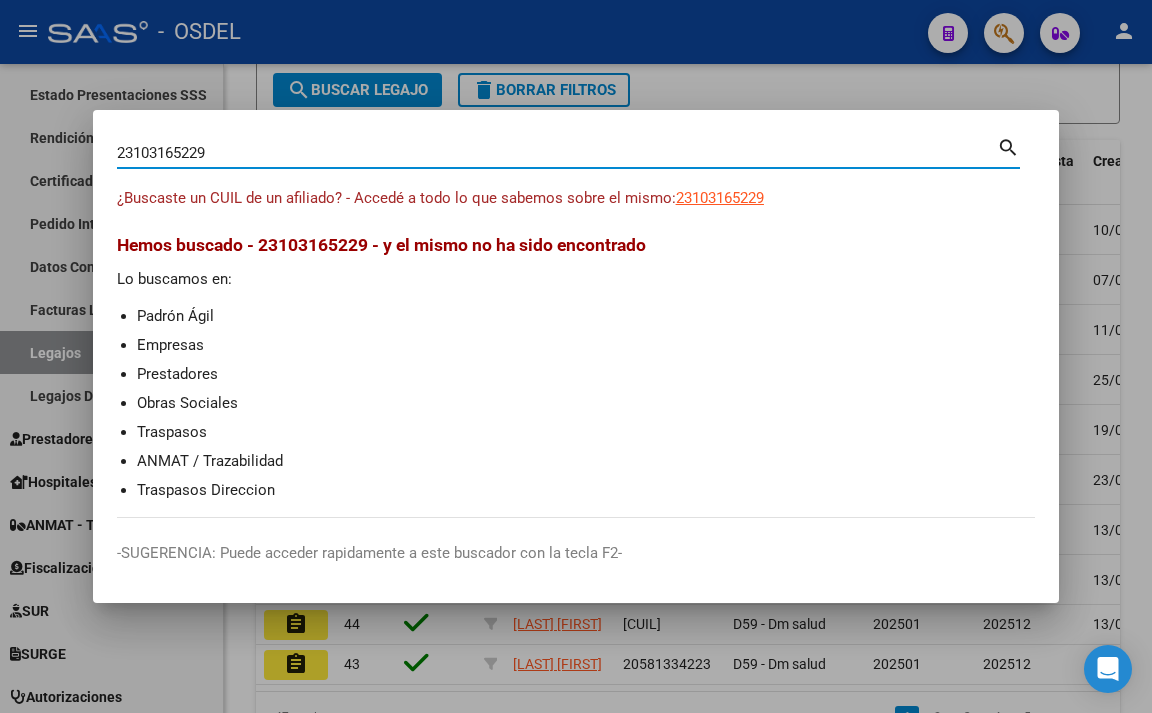 click on "23103165229" at bounding box center [557, 153] 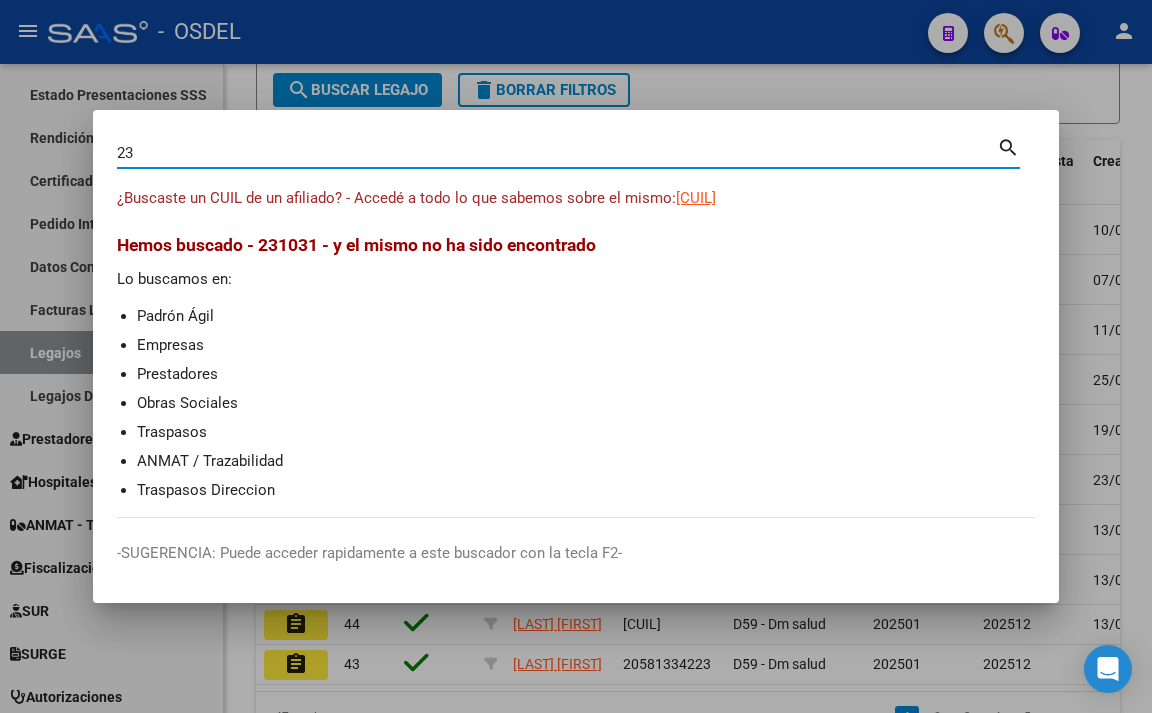 type on "2" 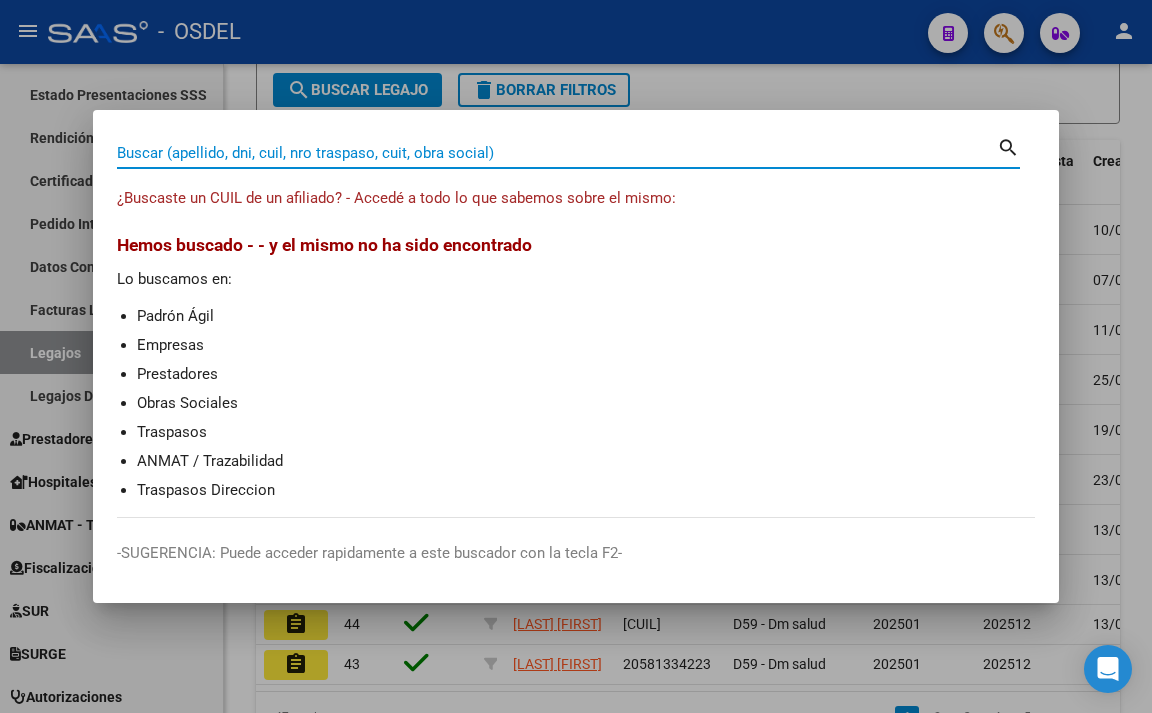 paste on "[CUIL]" 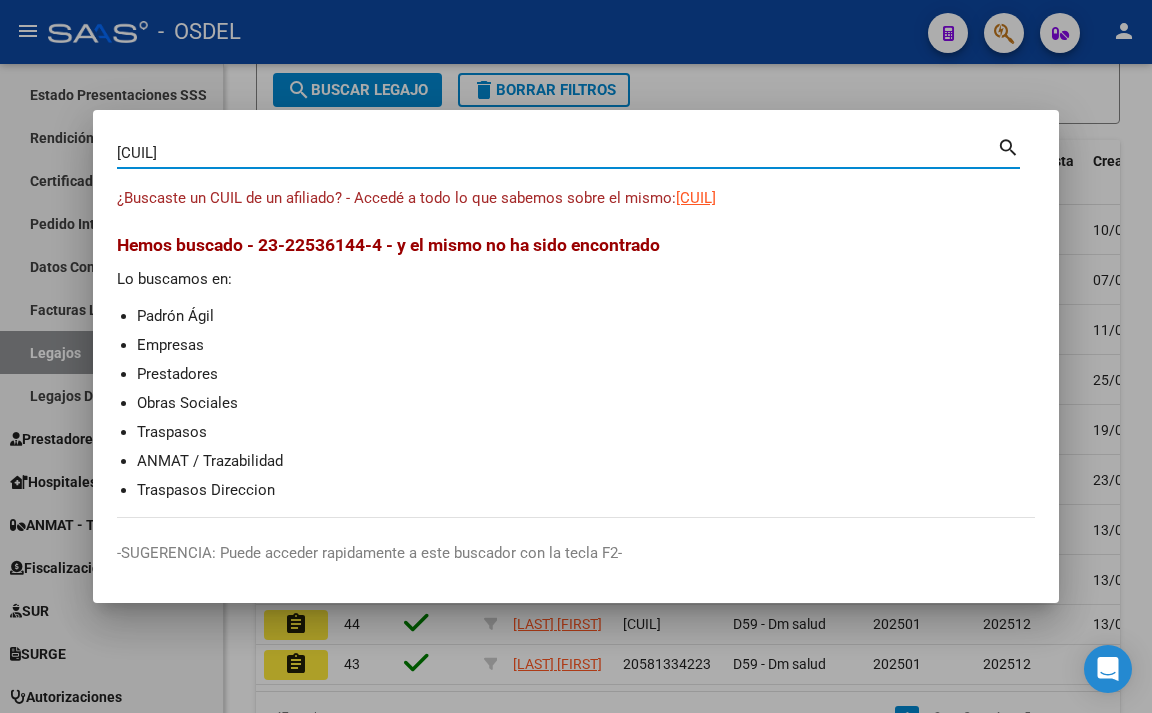 type on "[CUIL]" 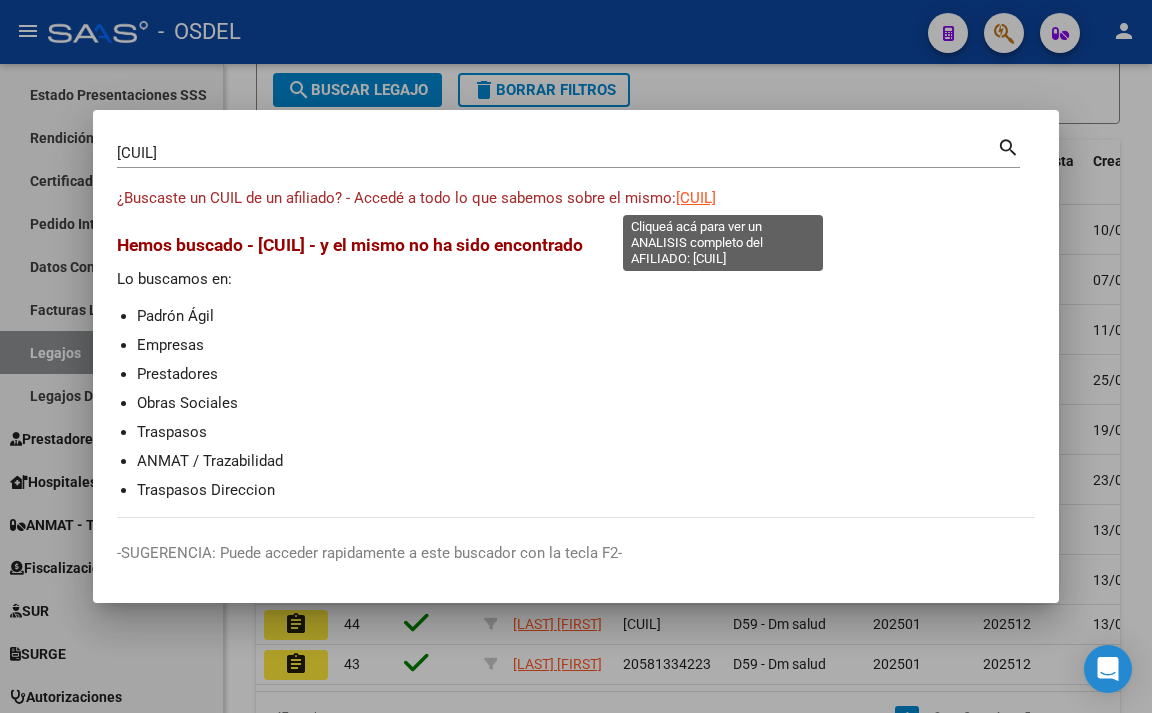 click on "[CUIL]" at bounding box center (696, 198) 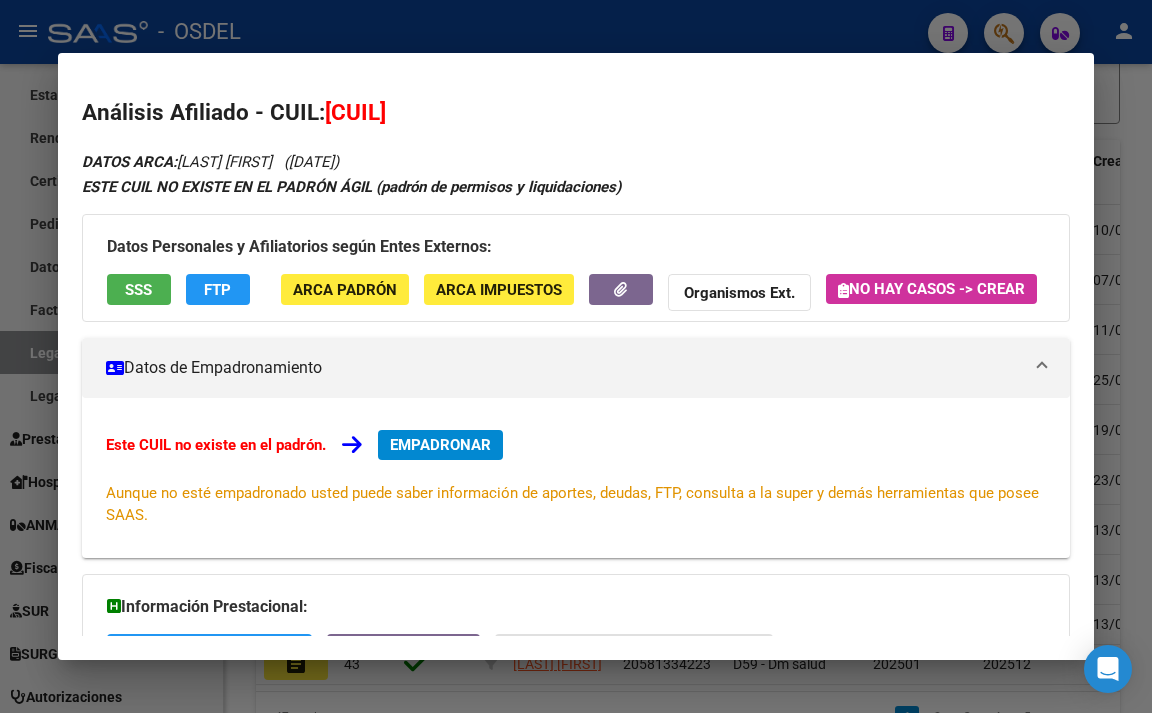 click at bounding box center (576, 356) 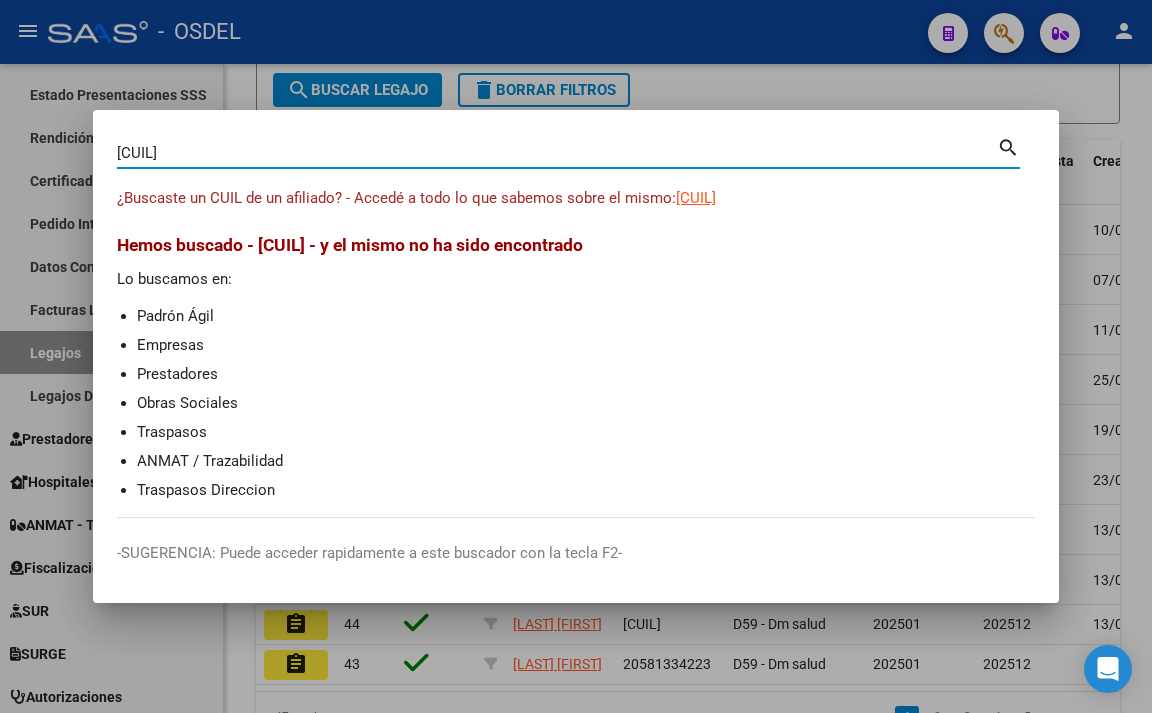 click on "[CUIL]" at bounding box center (557, 153) 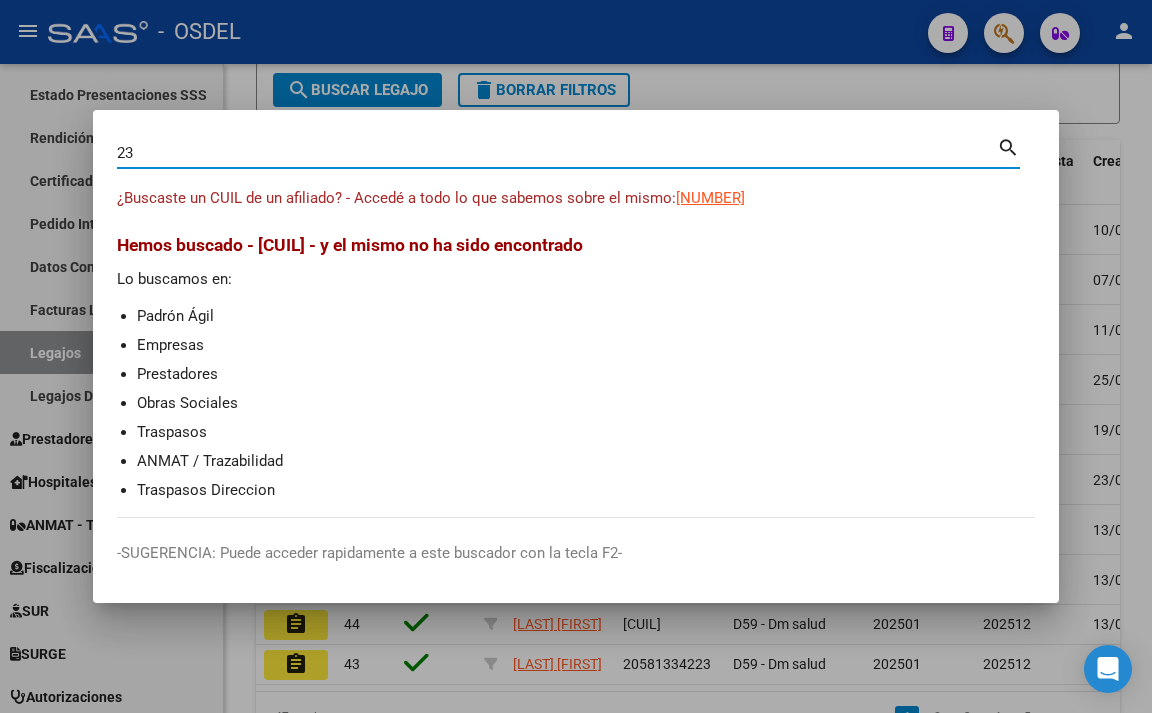 type on "2" 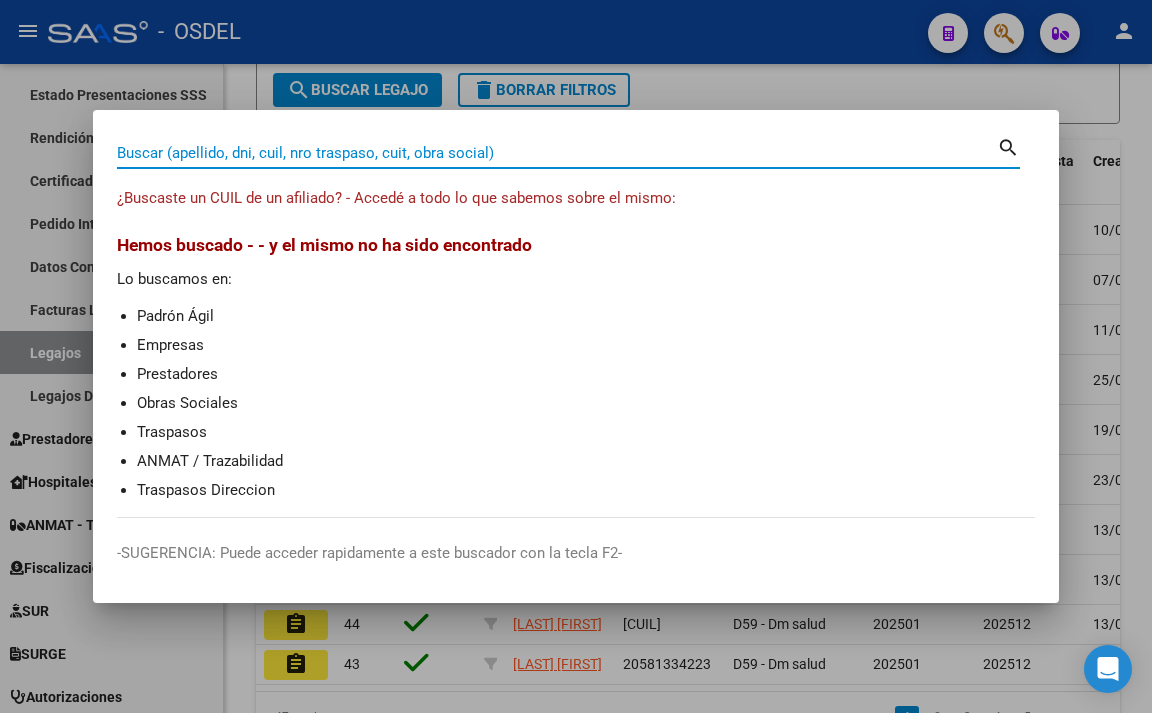 paste on "[CUIL]" 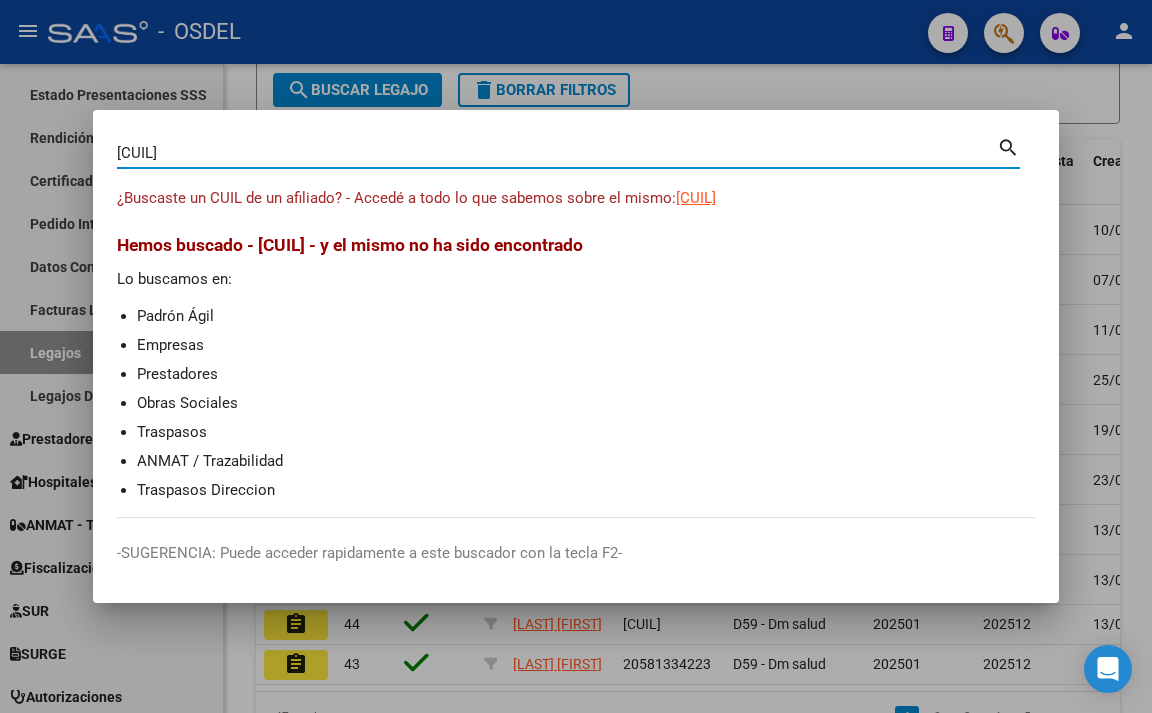 type on "[CUIL]" 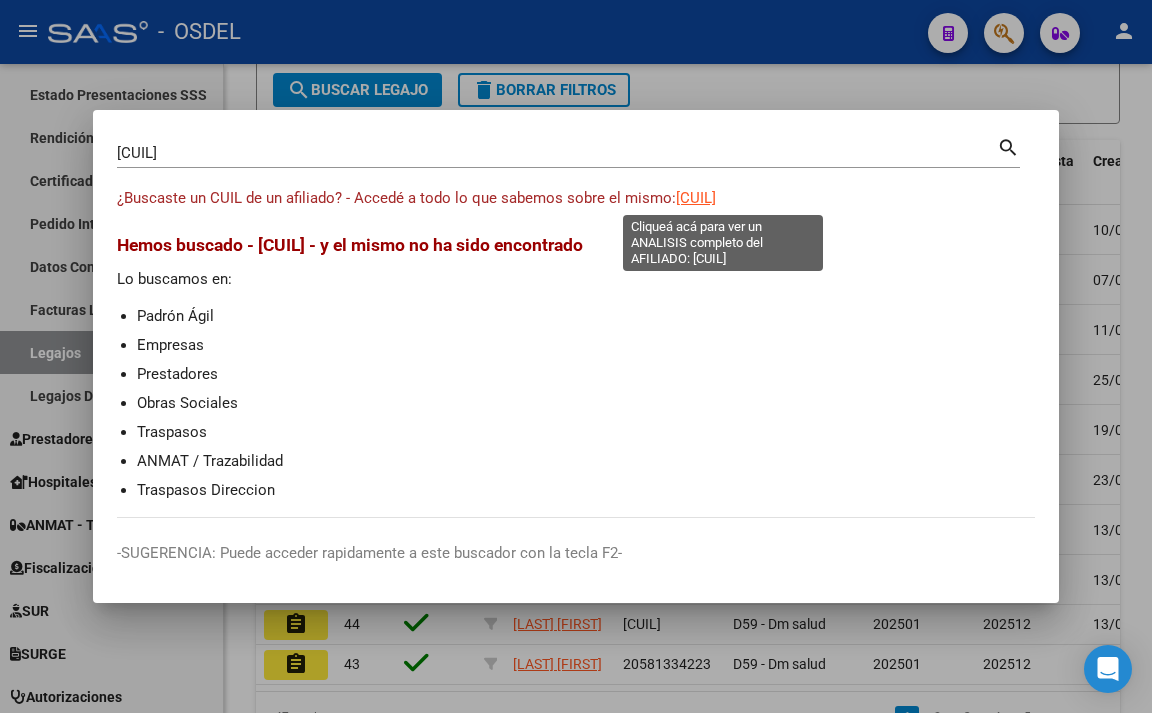 click on "[CUIL]" at bounding box center [696, 198] 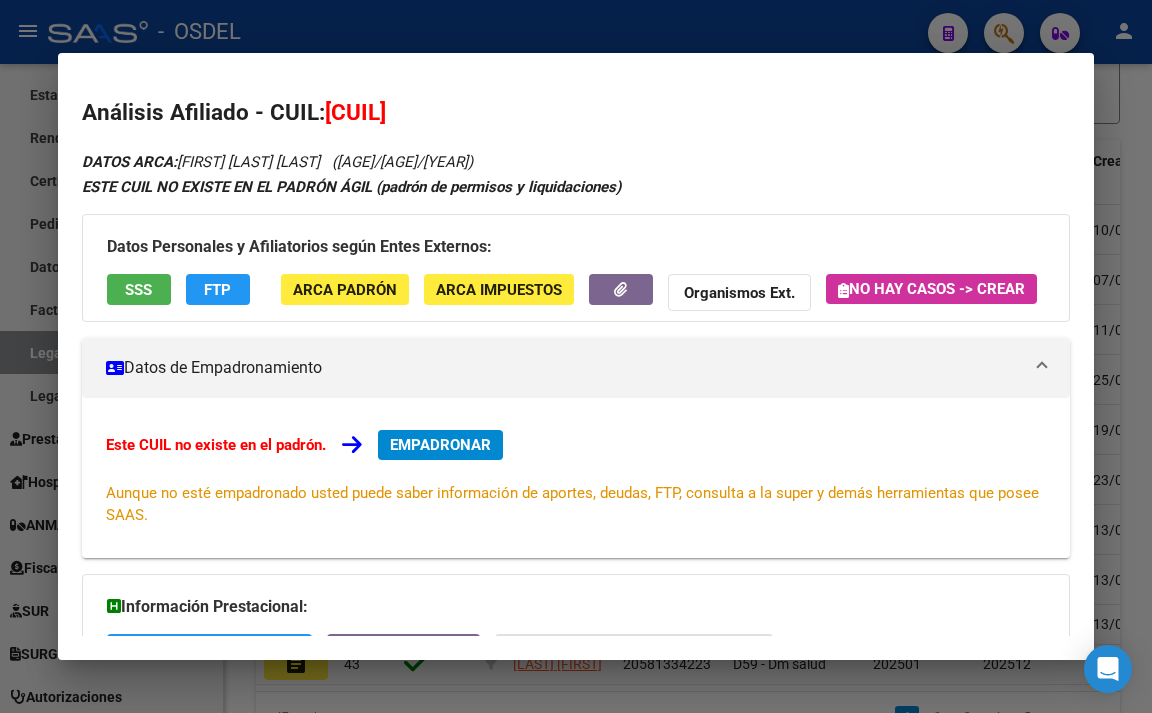 click at bounding box center (576, 356) 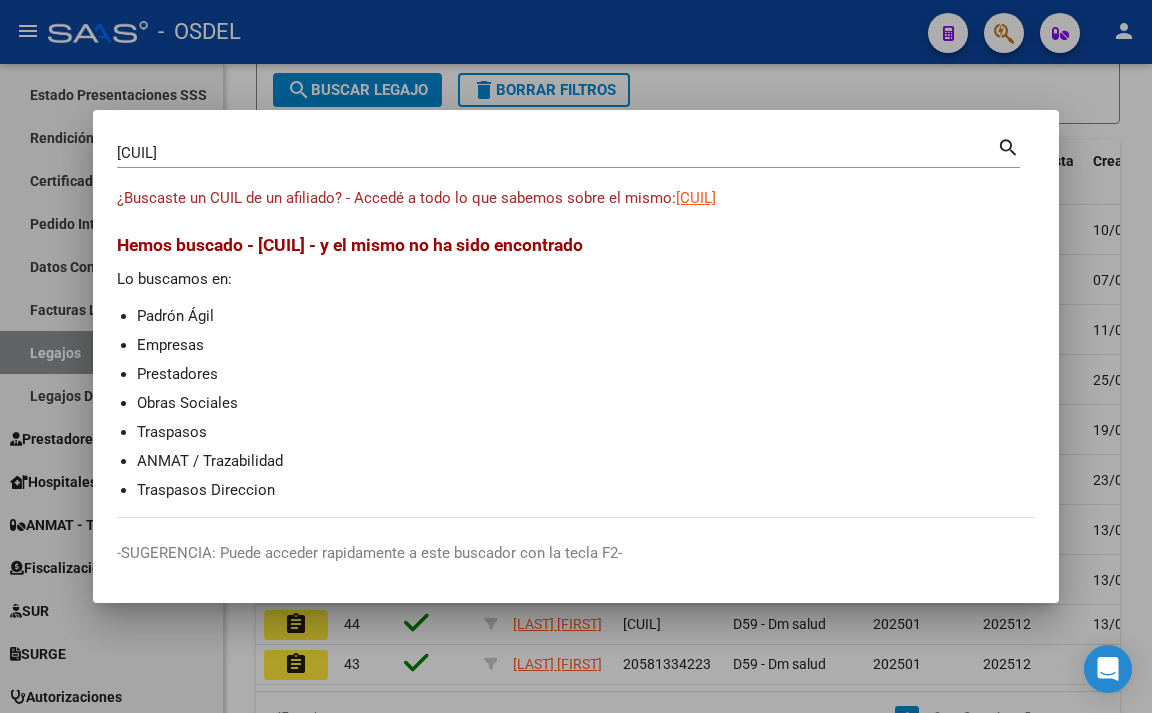 click on "20204555096 Buscar (apellido, dni, cuil, nro traspaso, cuit, obra social)" at bounding box center [557, 153] 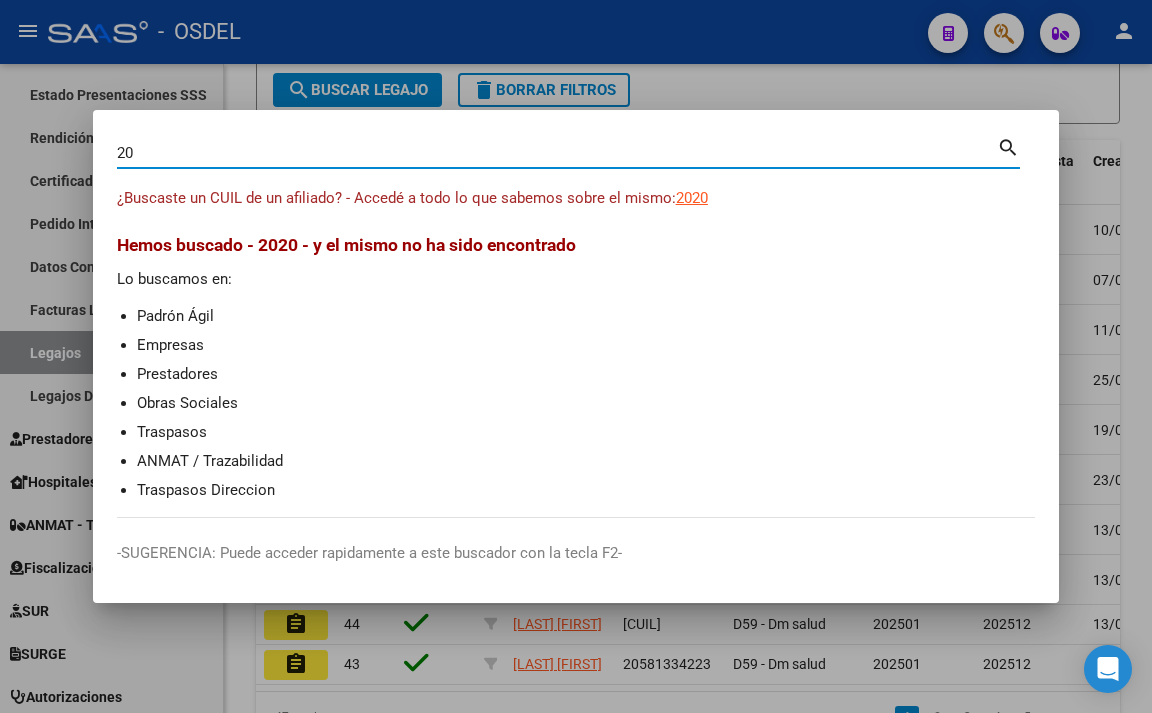 type on "2" 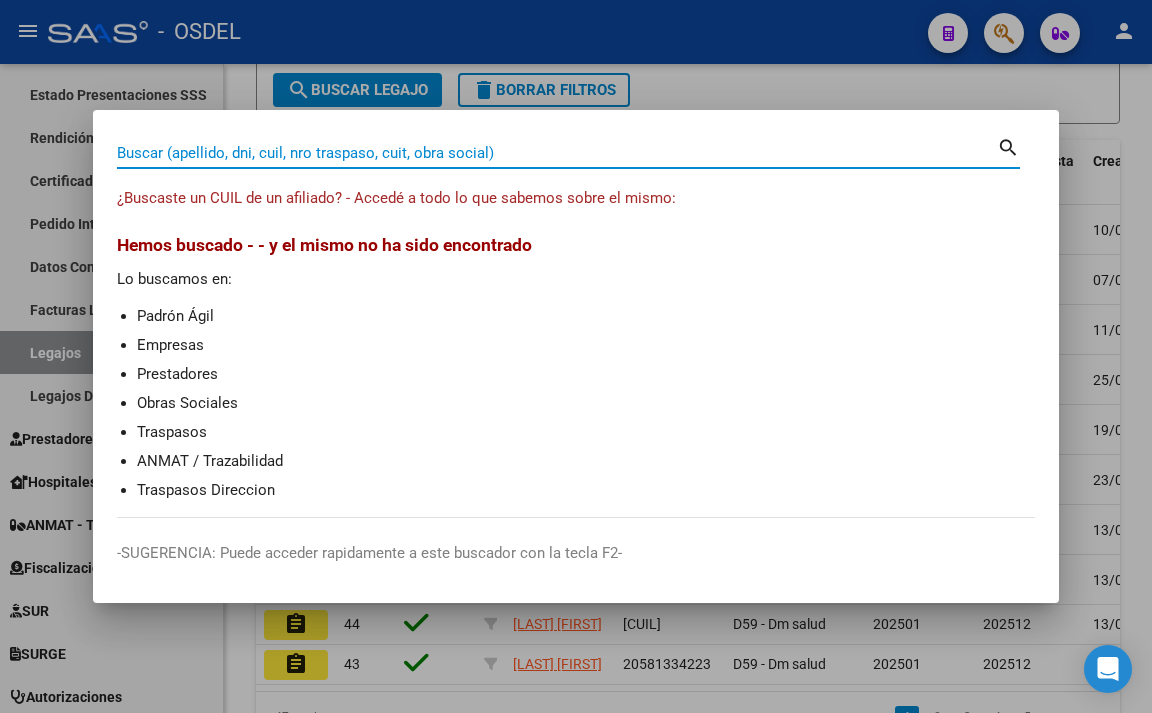 paste on "[CUIL]" 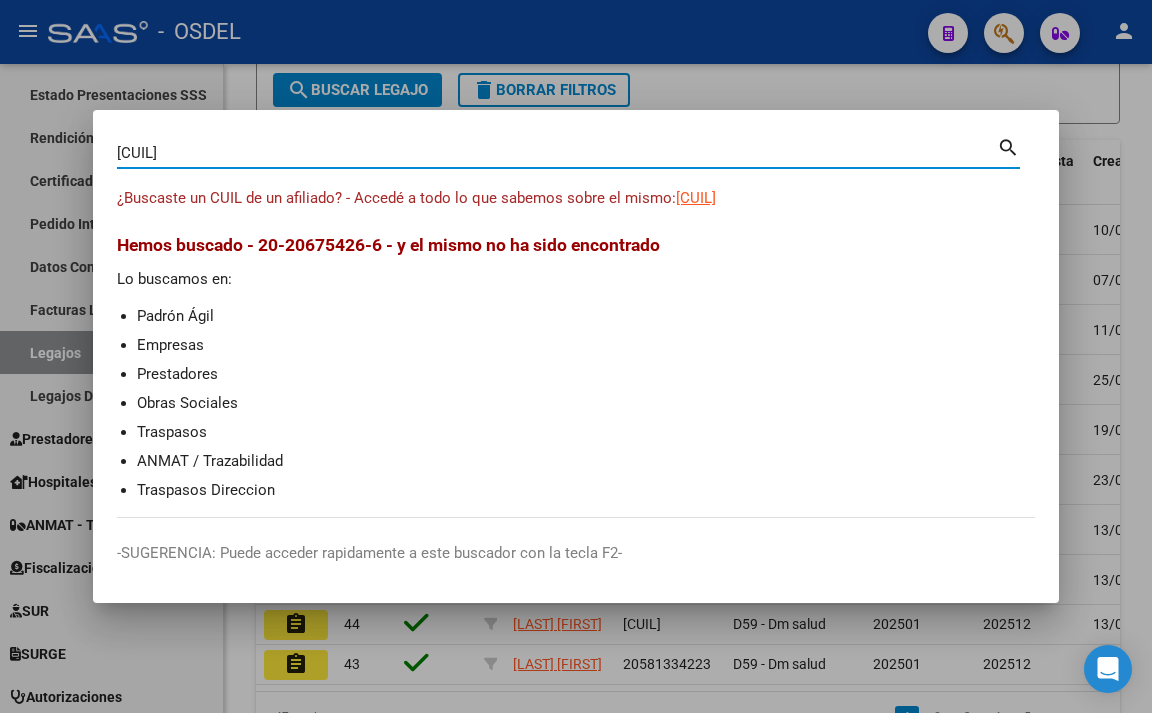 type on "20206754266" 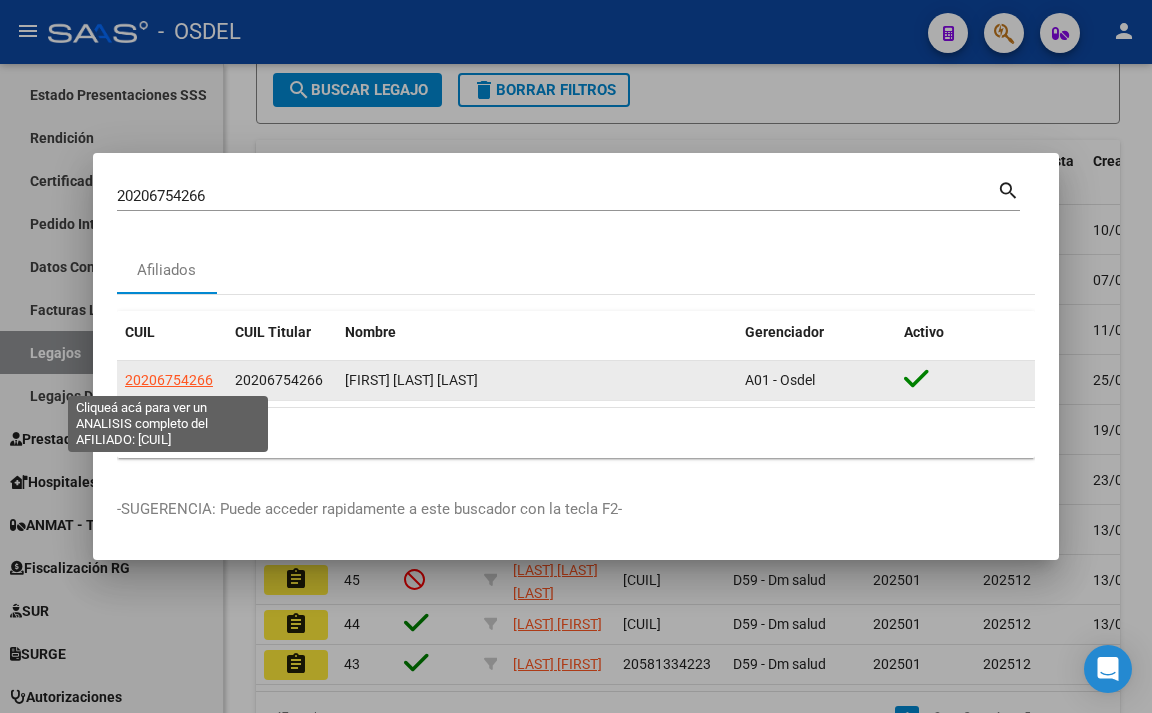 click on "20206754266" 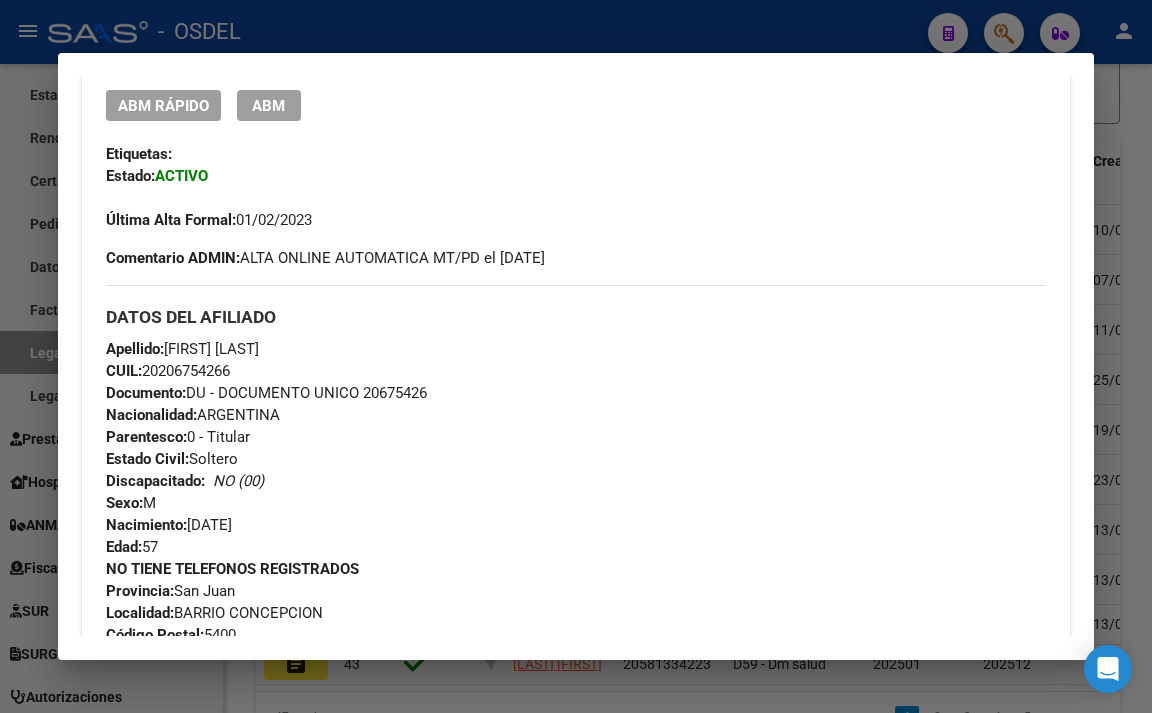 scroll, scrollTop: 500, scrollLeft: 0, axis: vertical 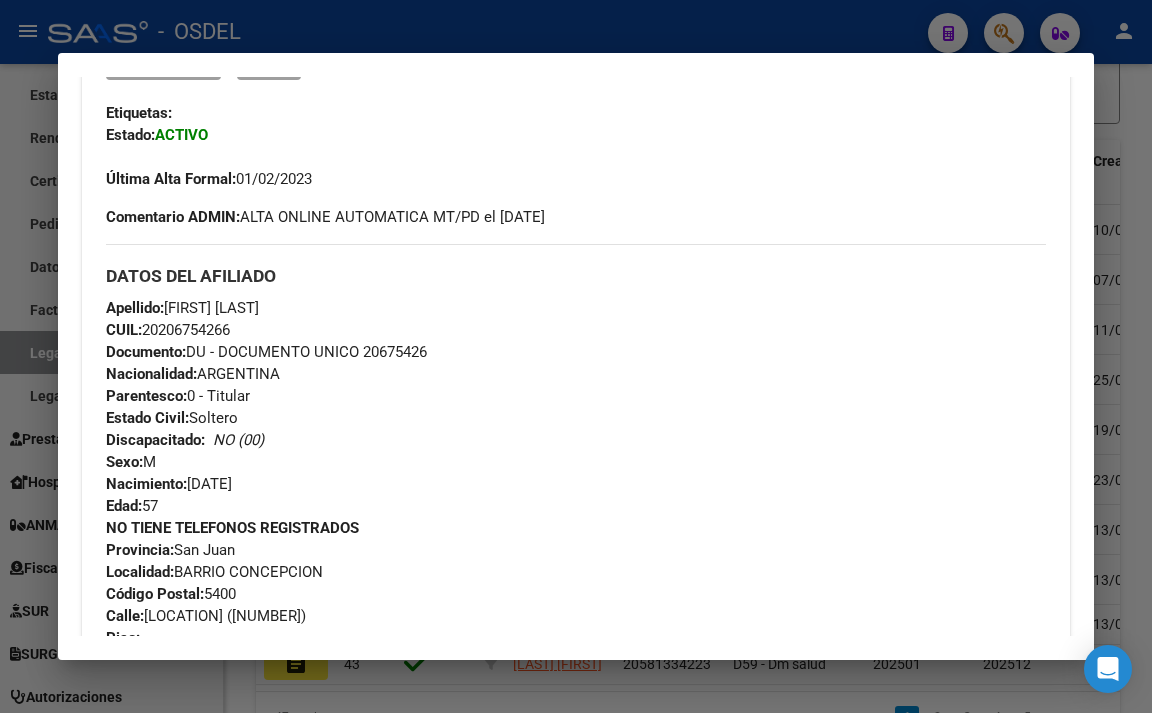 click at bounding box center (576, 356) 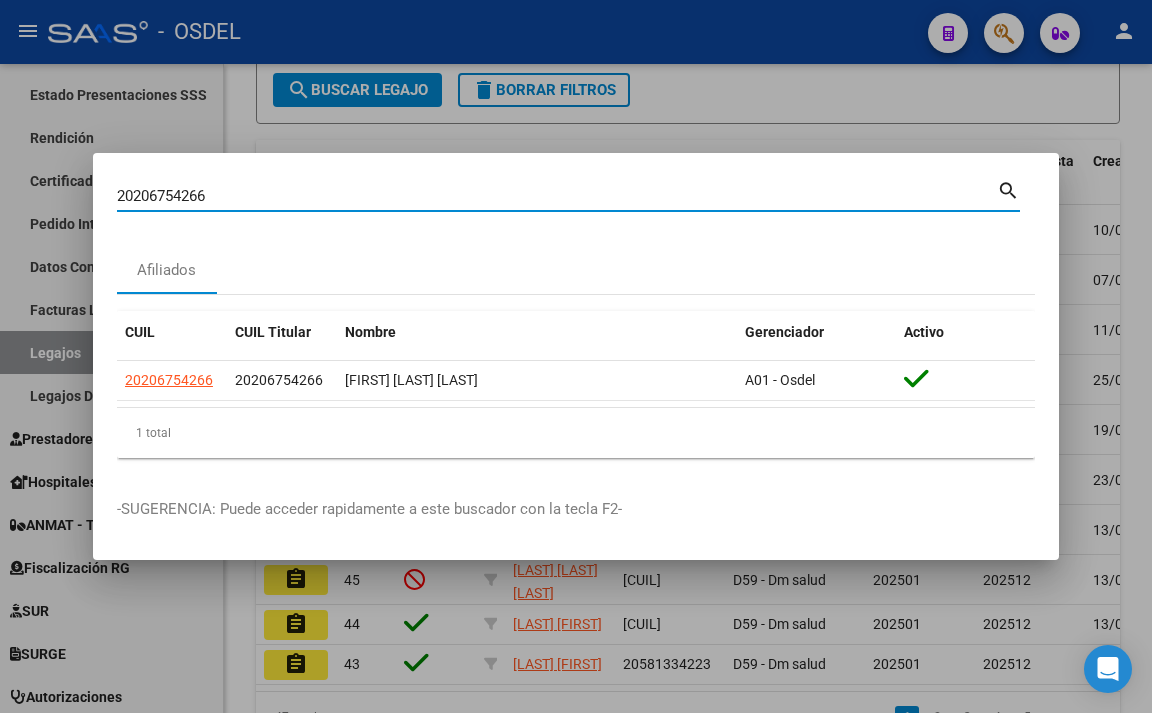 click on "20206754266" at bounding box center [557, 196] 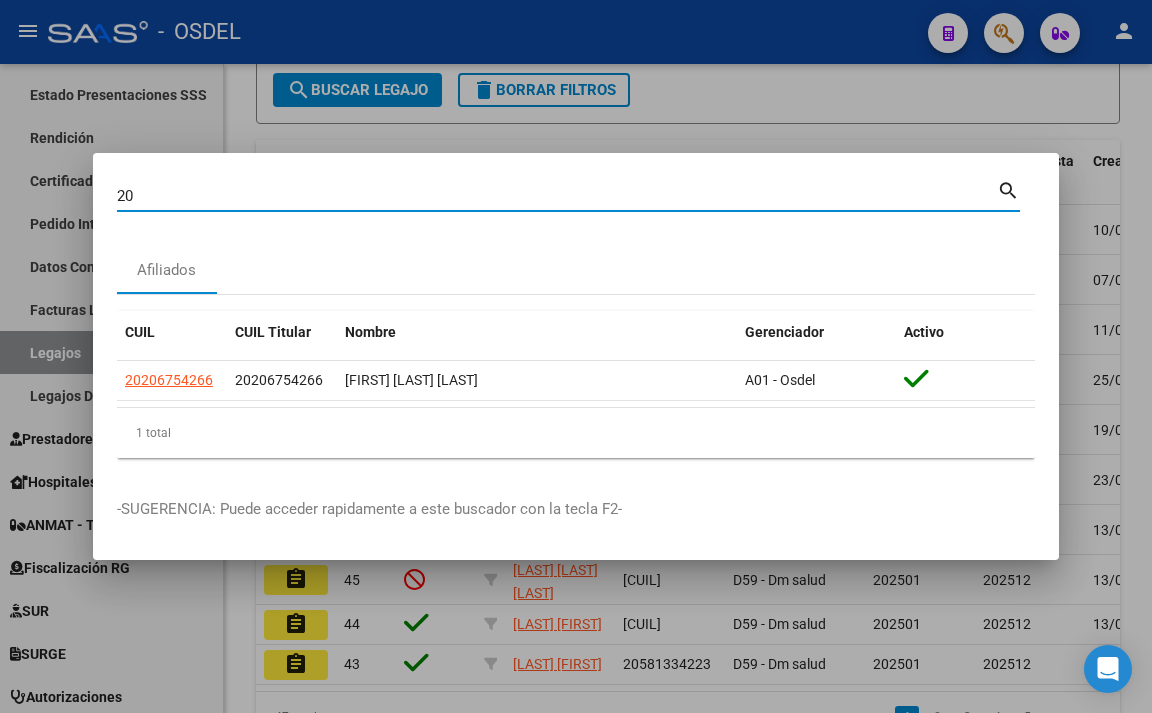 type on "2" 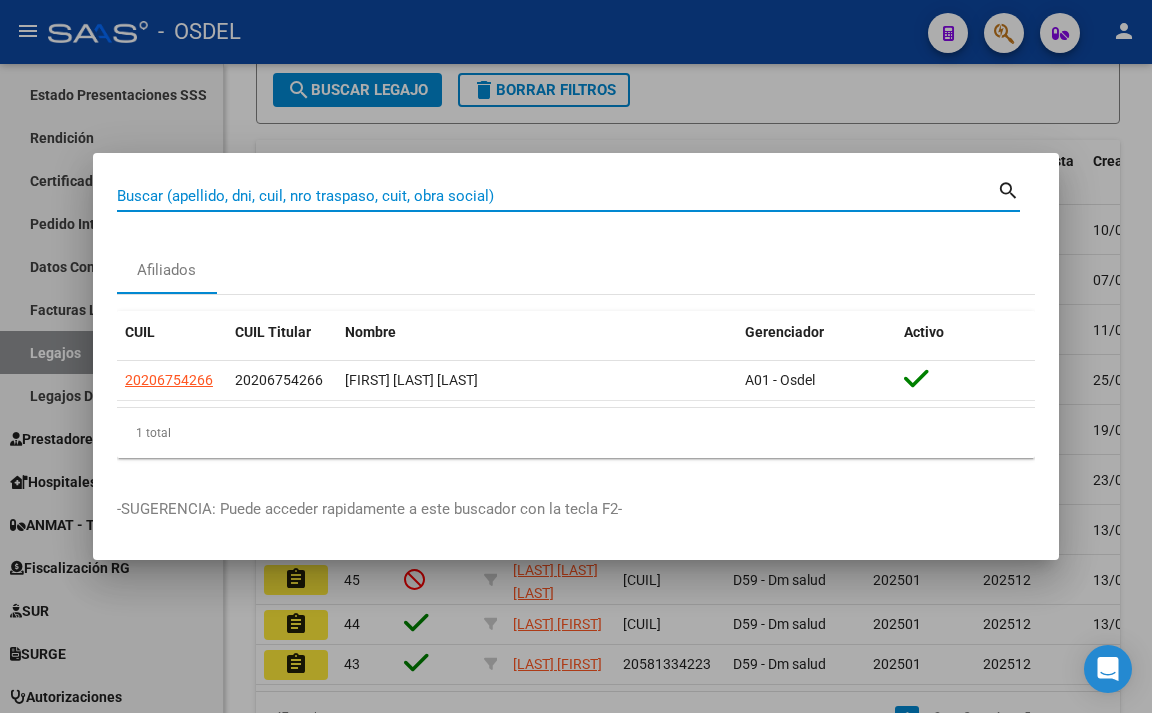 paste on "[CUIL]" 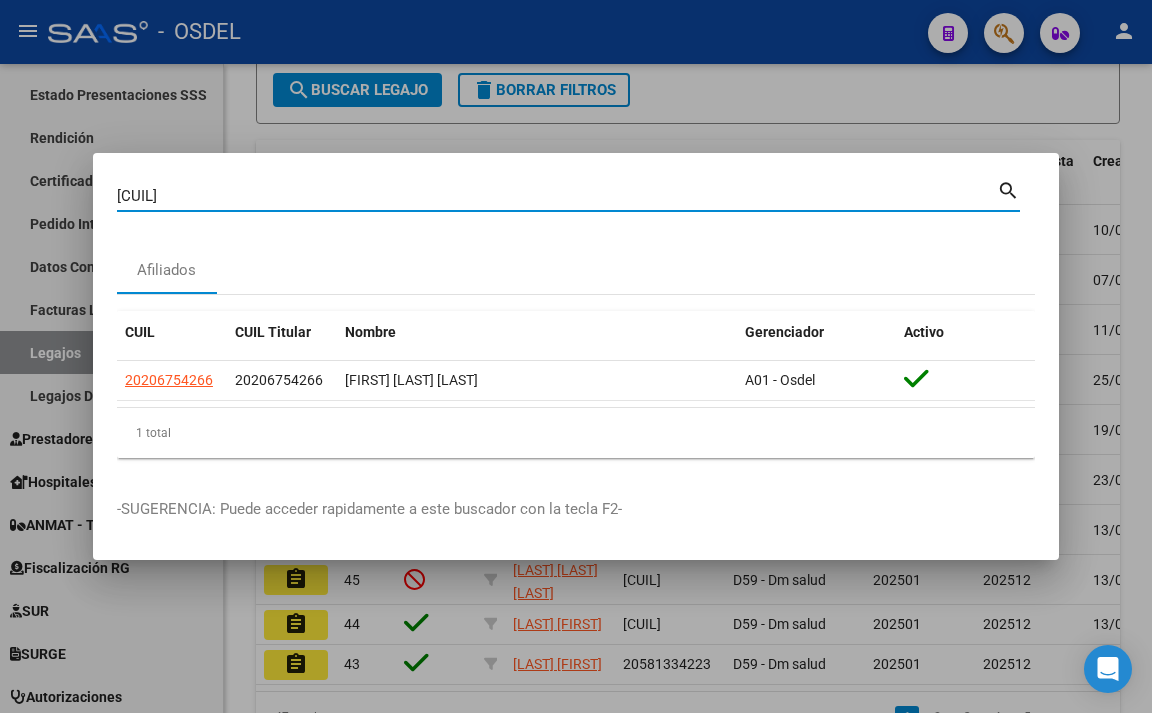type on "23162274384" 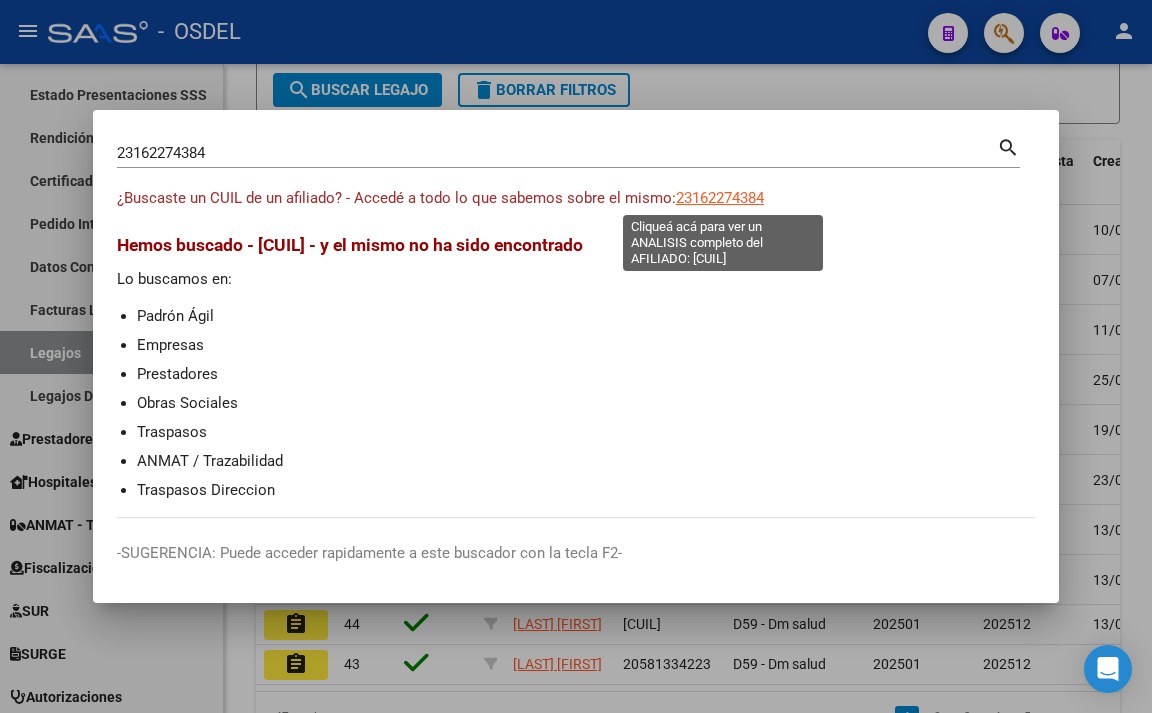 click on "23162274384" at bounding box center [720, 198] 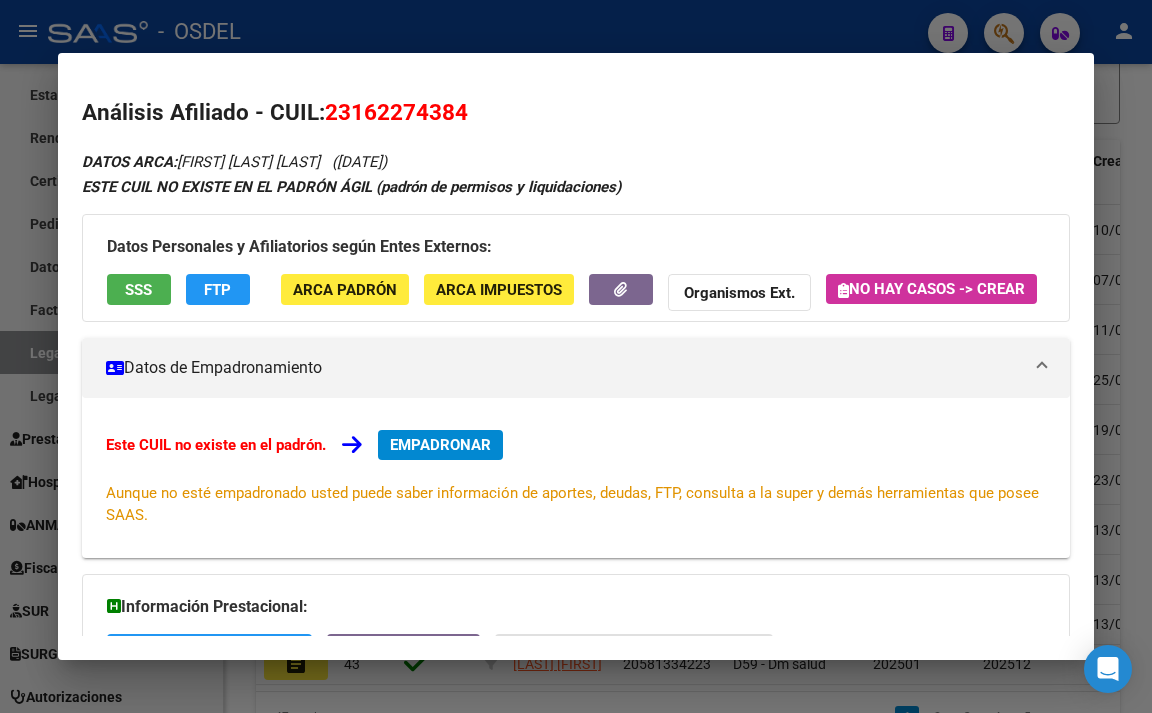 click at bounding box center [576, 356] 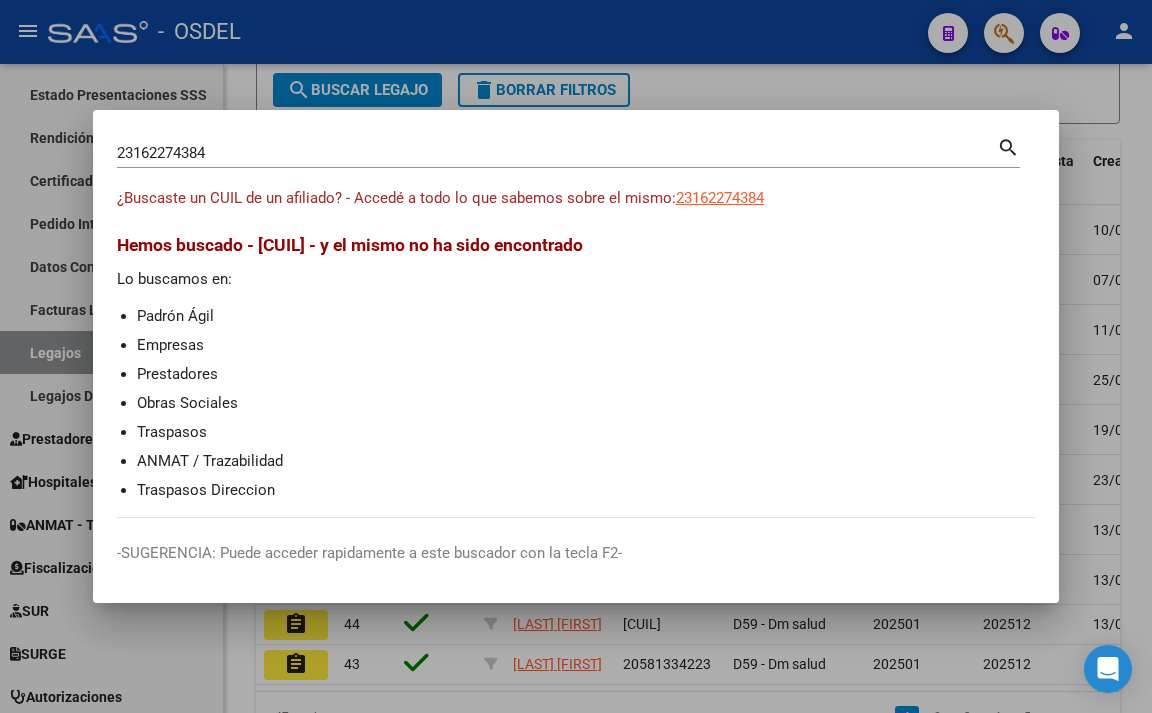click on "23162274384" at bounding box center (557, 153) 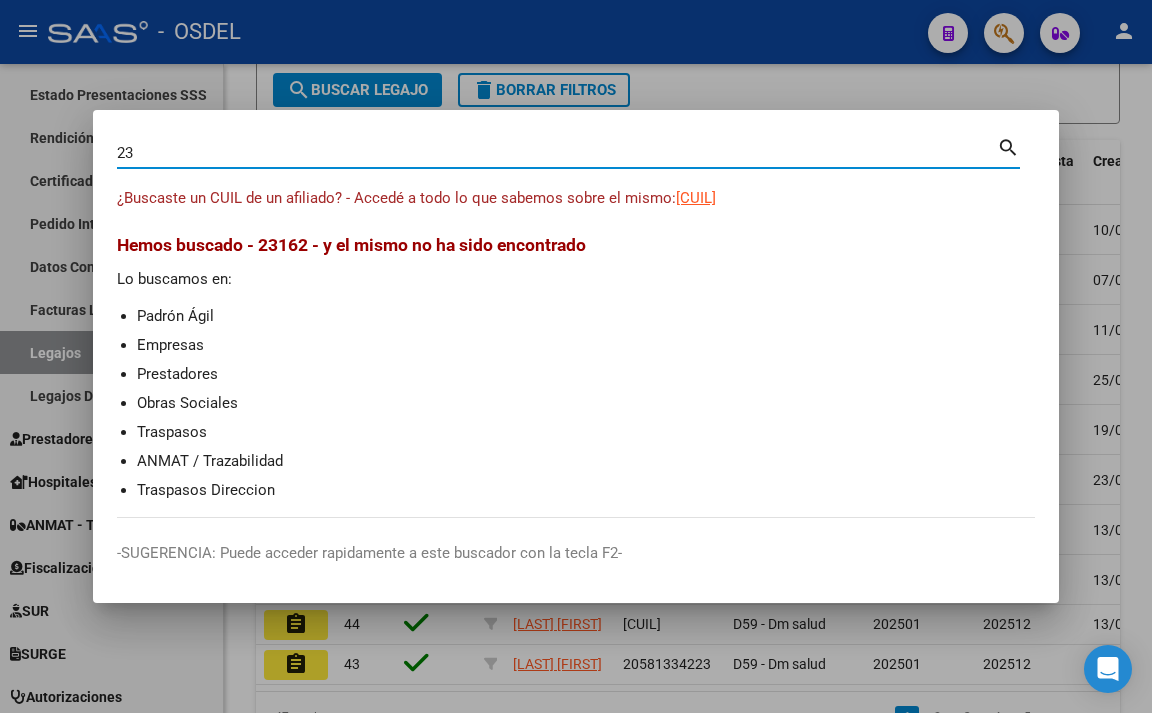 type on "2" 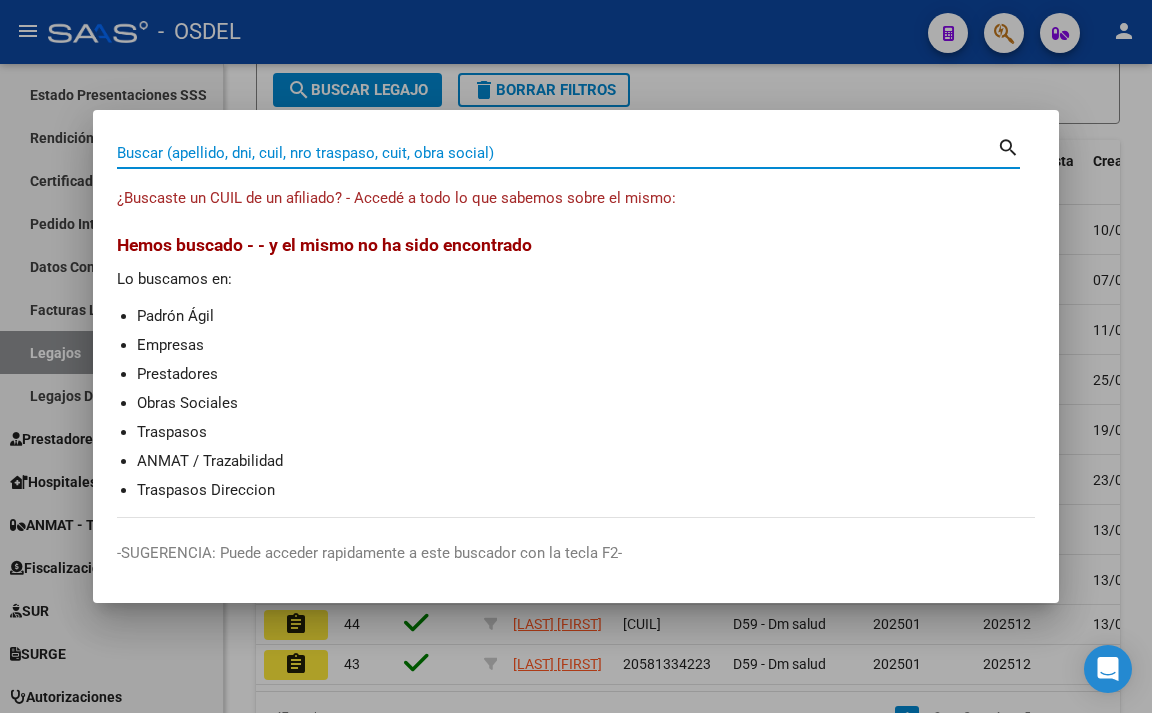paste on "[CUIL]" 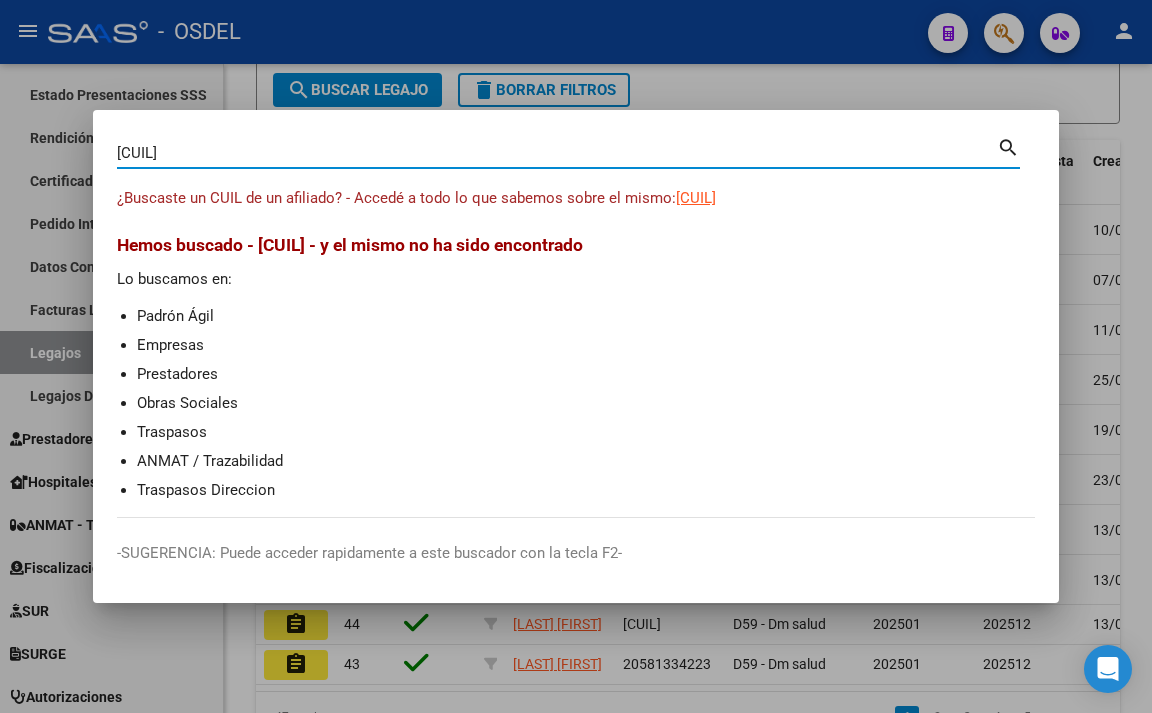 type on "[CUIL]" 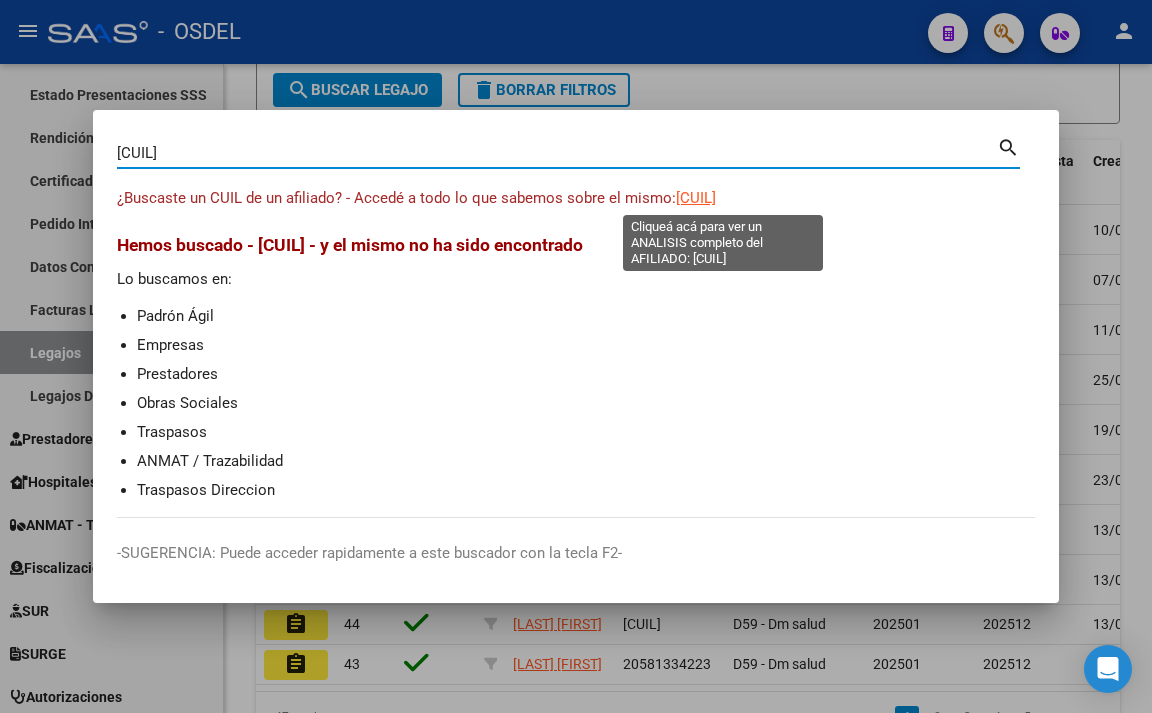 click on "[CUIL]" at bounding box center (696, 198) 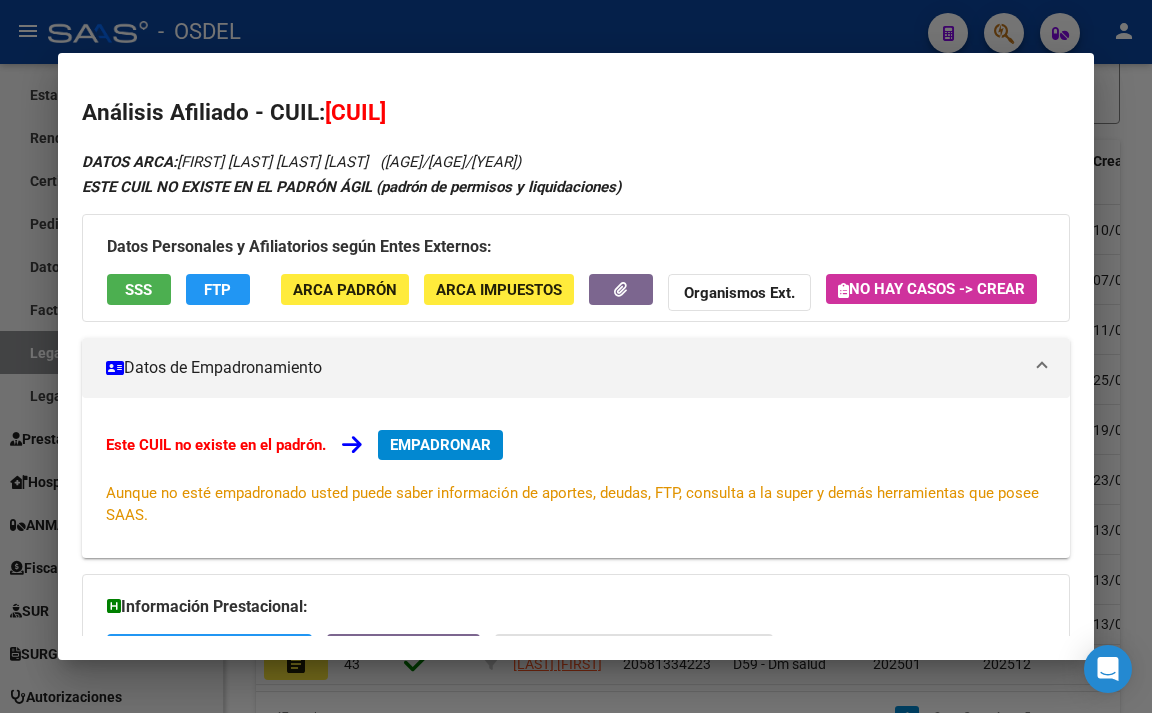 click at bounding box center (576, 356) 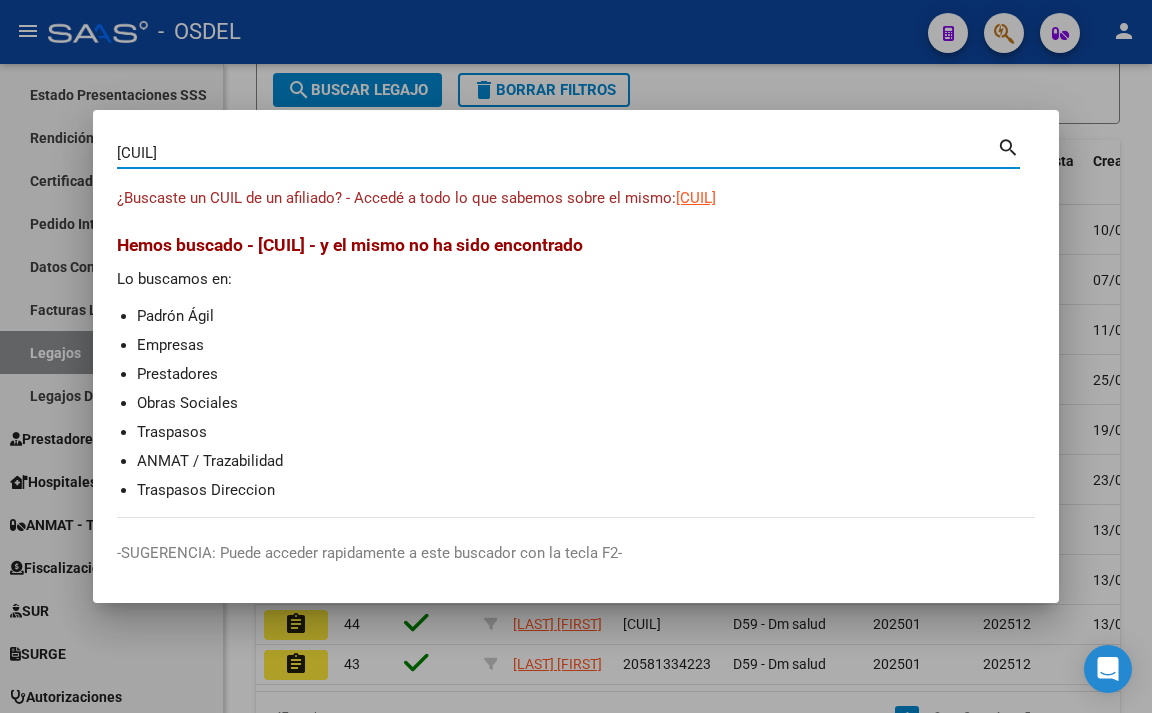 click on "[CUIL]" at bounding box center [557, 153] 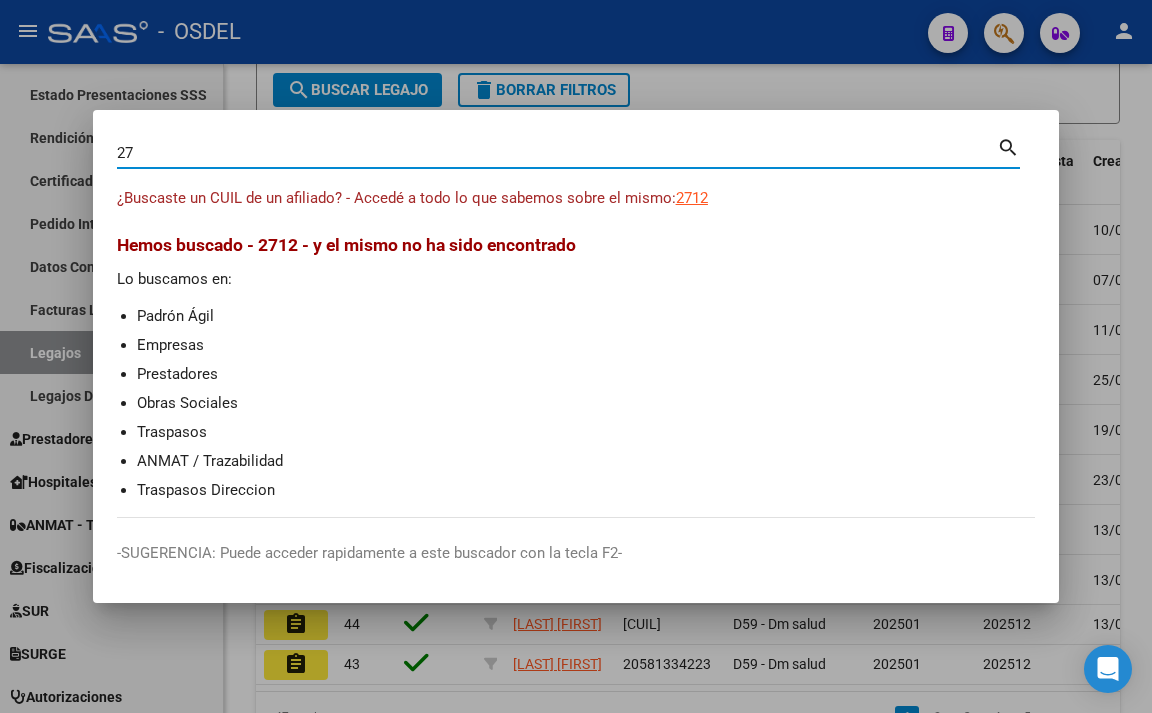 type on "2" 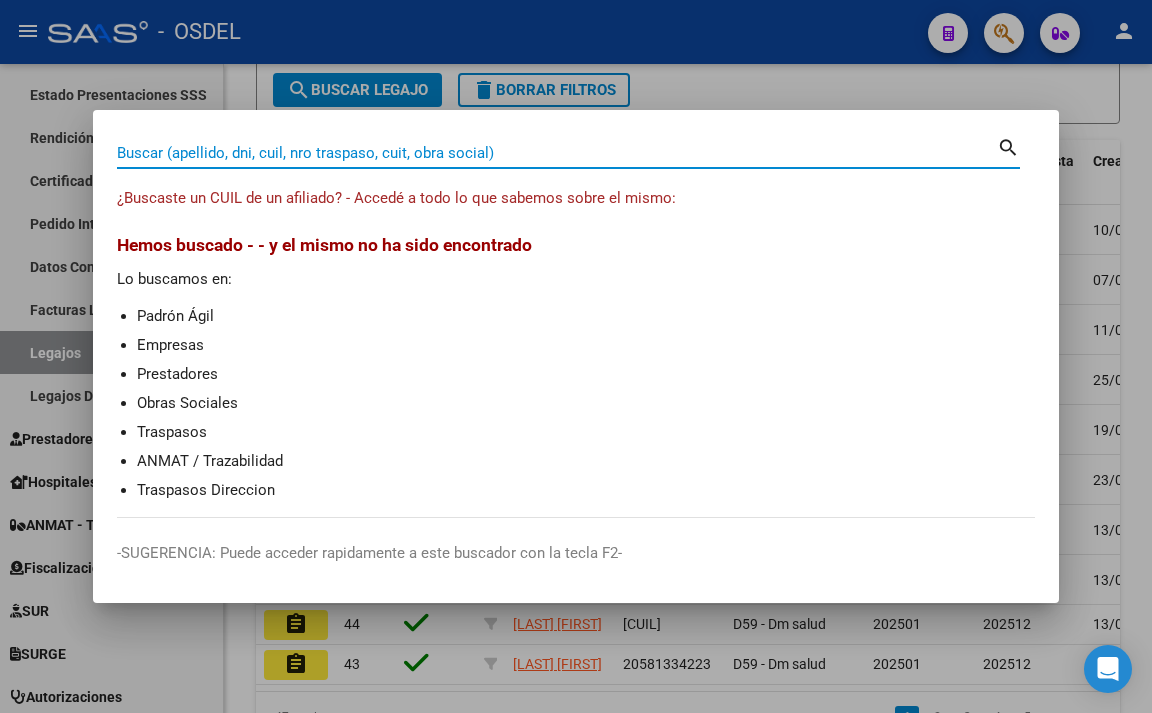 paste on "[CUIL]" 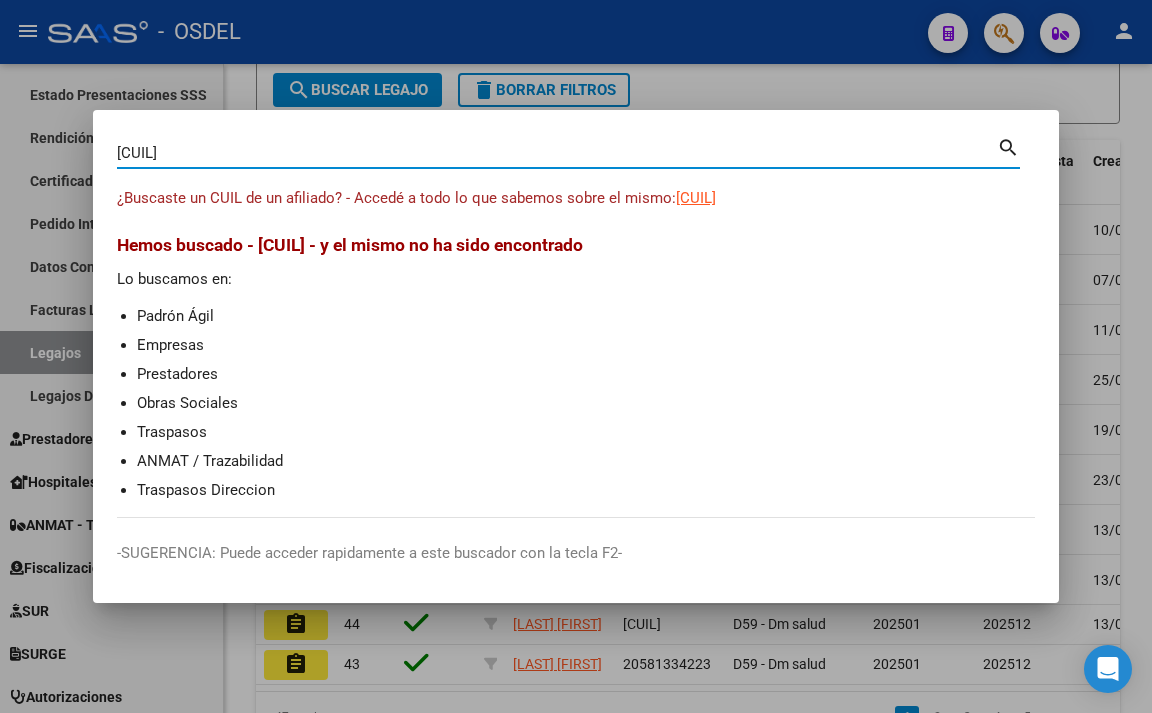 type on "[NUMBER]" 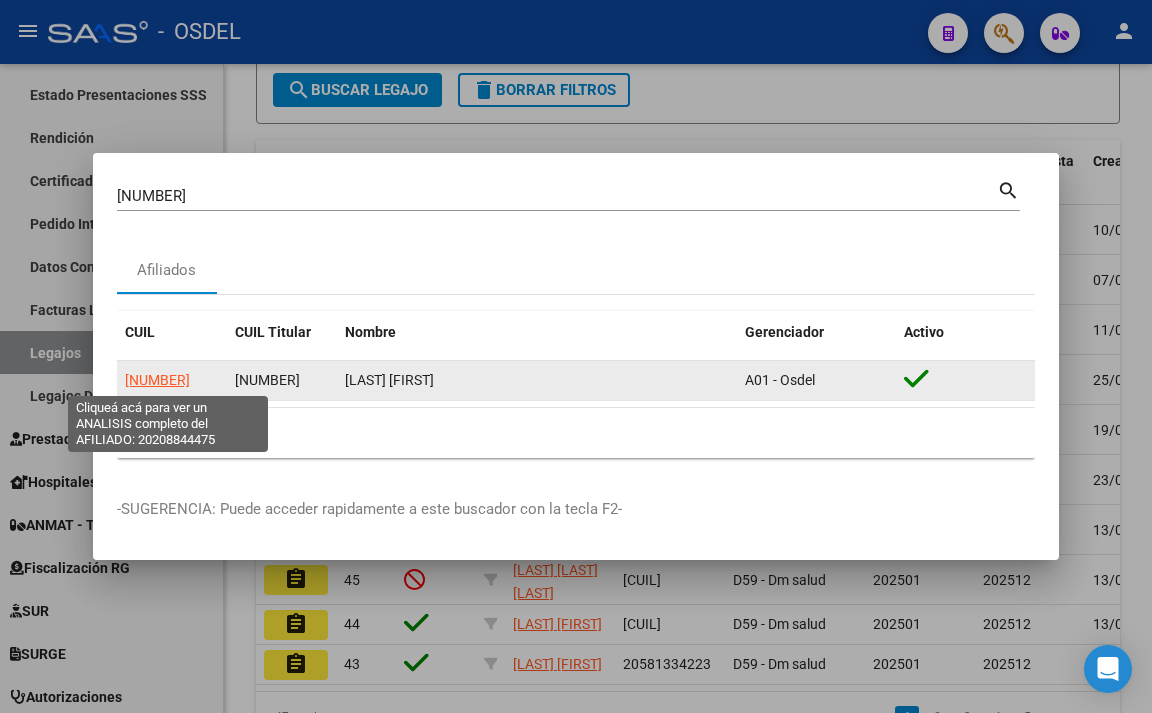 click on "[NUMBER]" 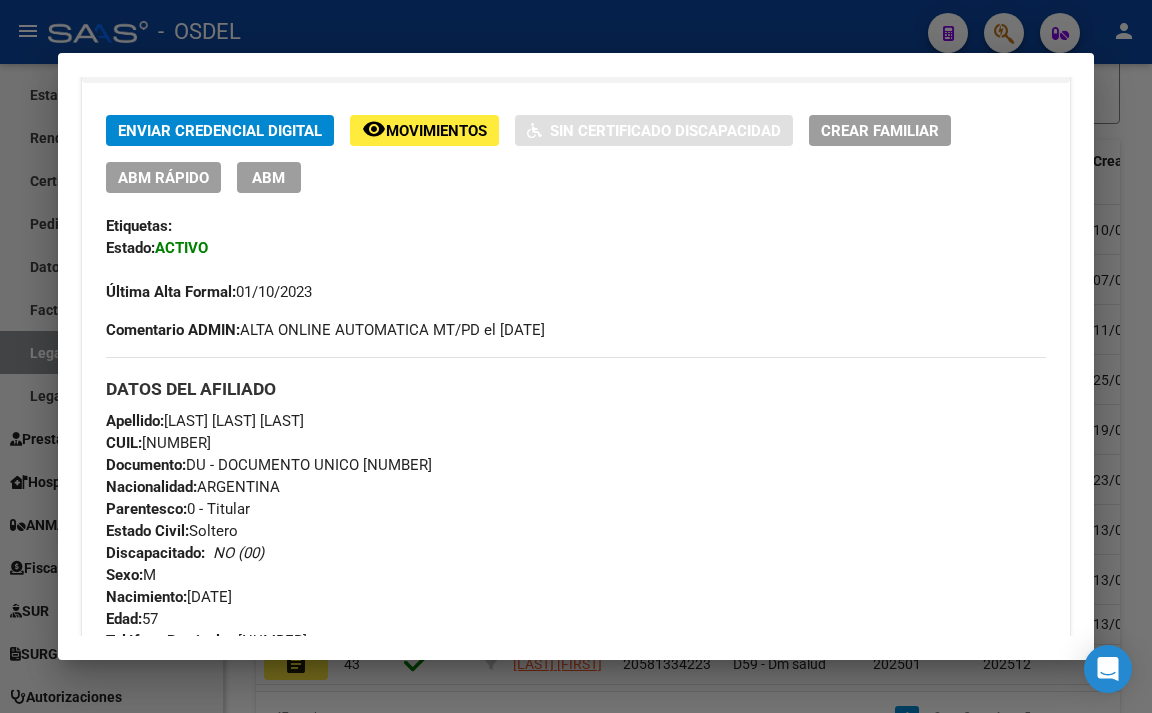 scroll, scrollTop: 400, scrollLeft: 0, axis: vertical 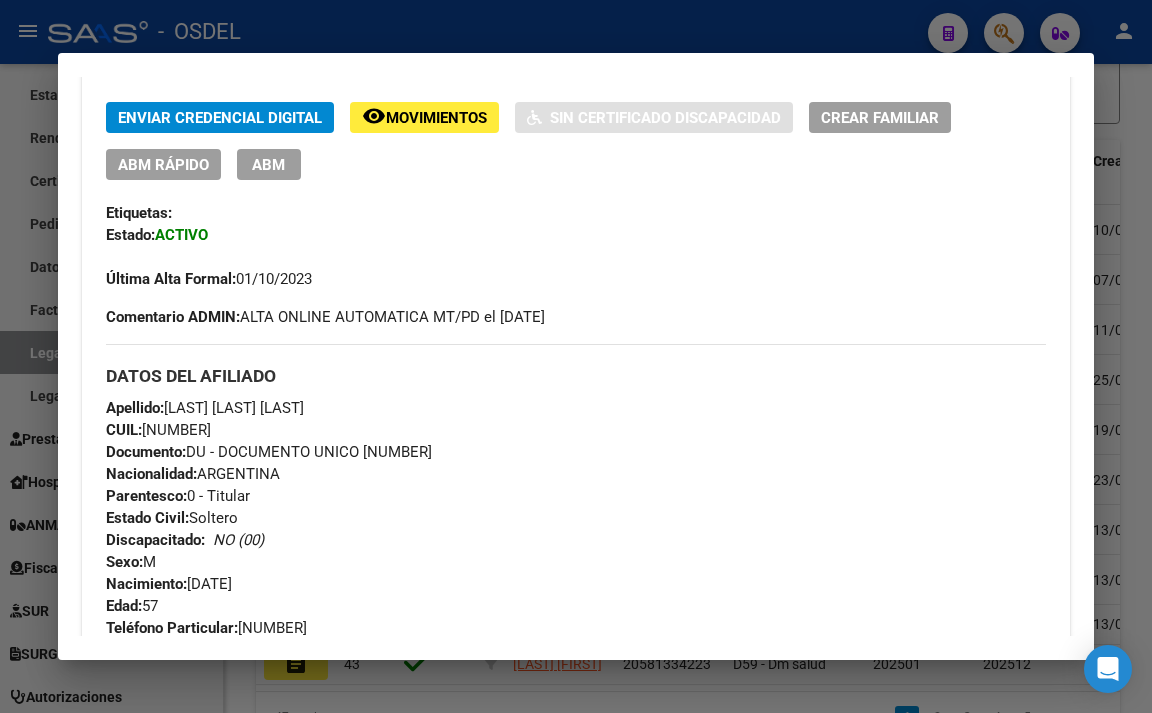 click at bounding box center [576, 356] 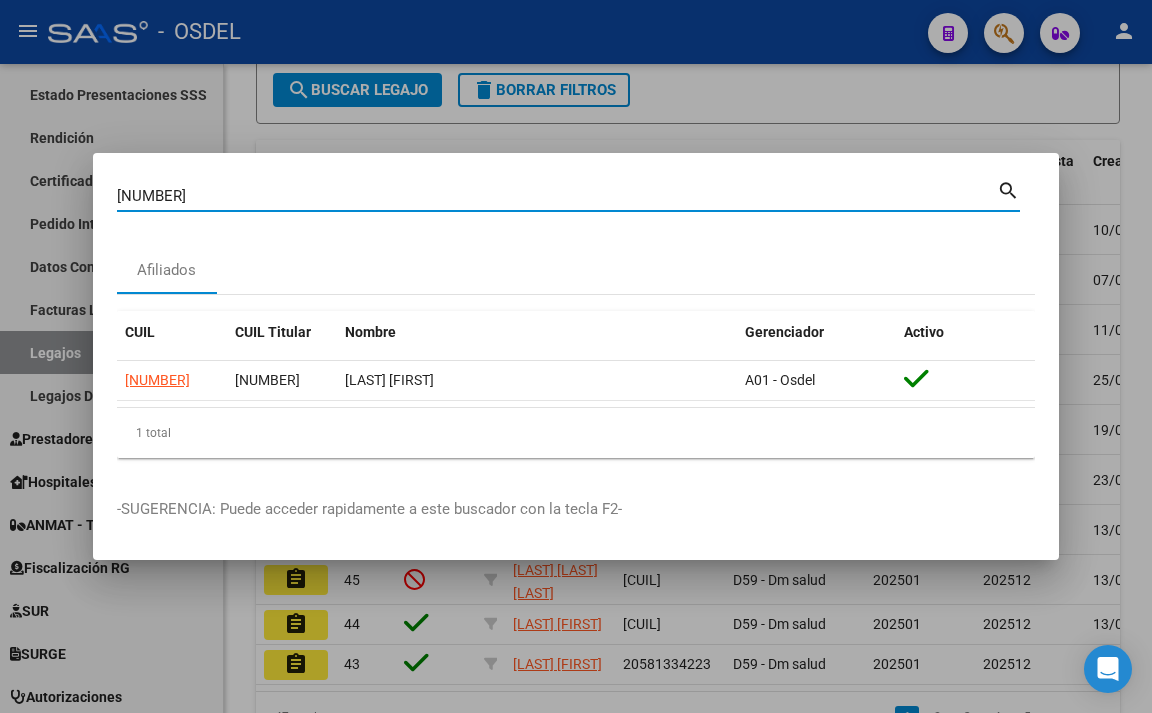 click on "[NUMBER]" at bounding box center [557, 196] 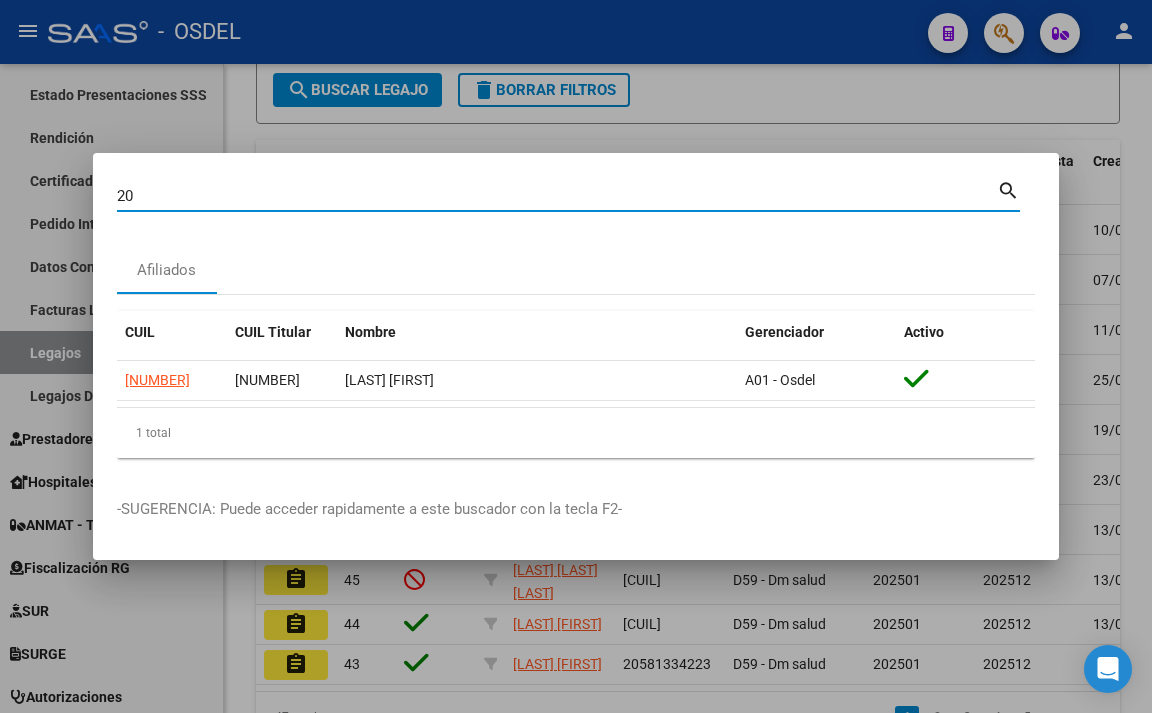 type on "2" 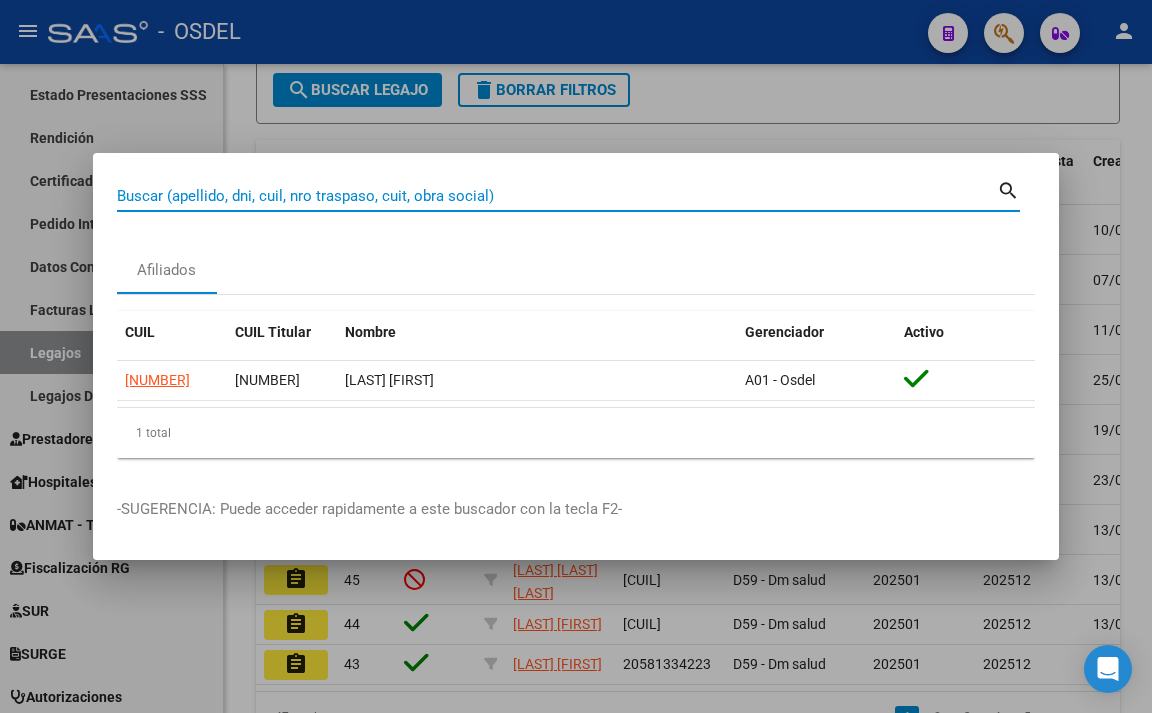 paste on "[CUIL]" 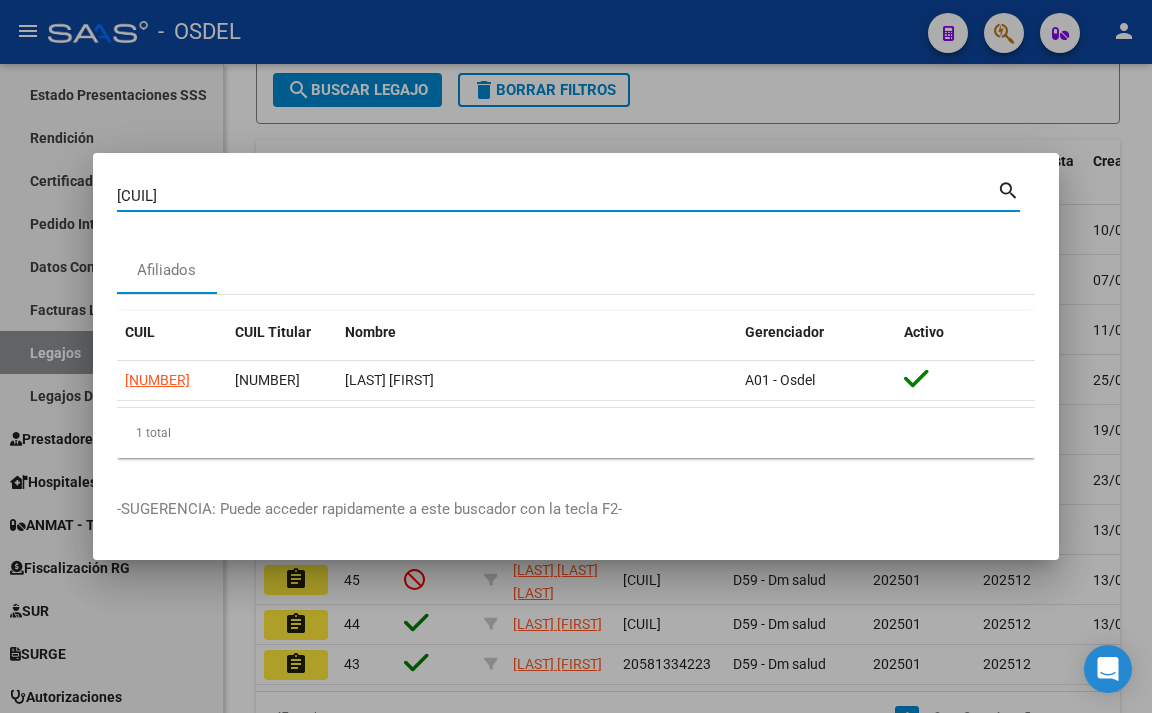 type on "[CUIL]" 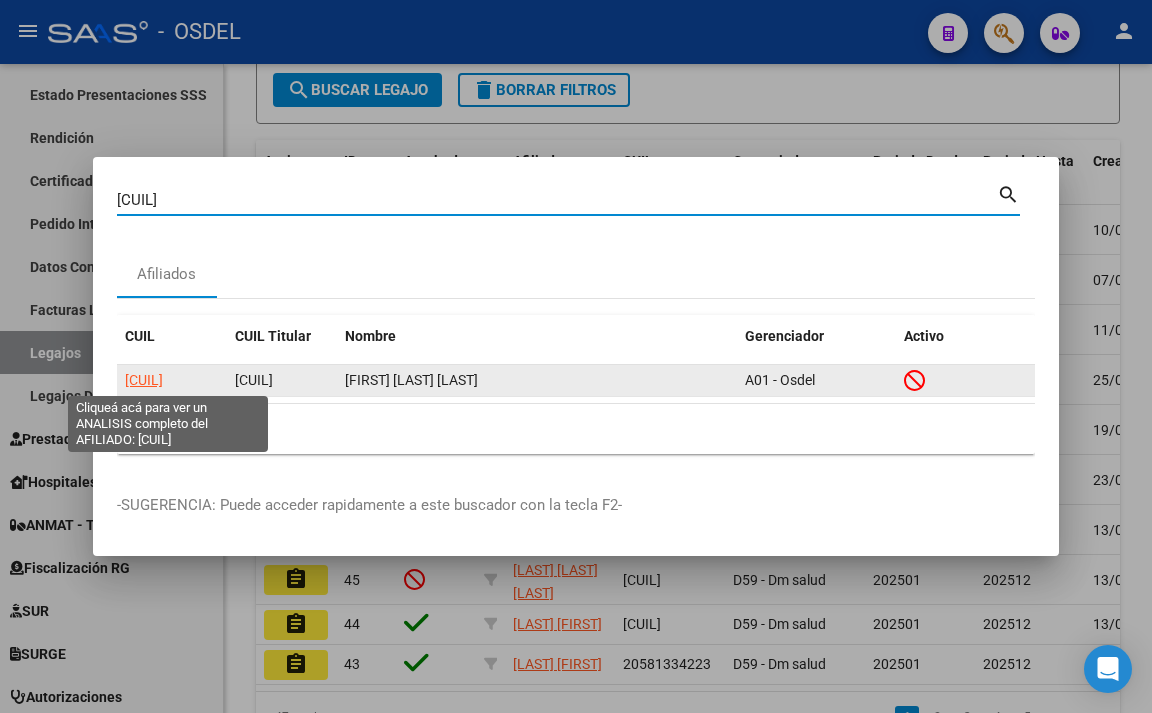 click on "[CUIL]" 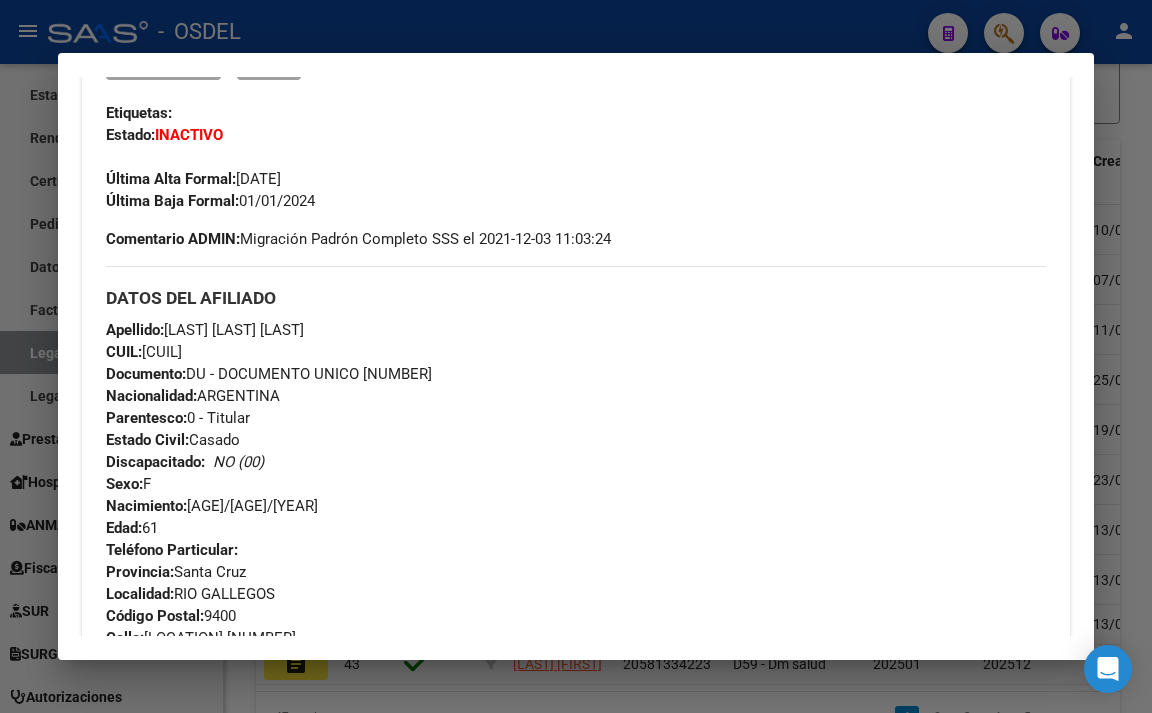 scroll, scrollTop: 600, scrollLeft: 0, axis: vertical 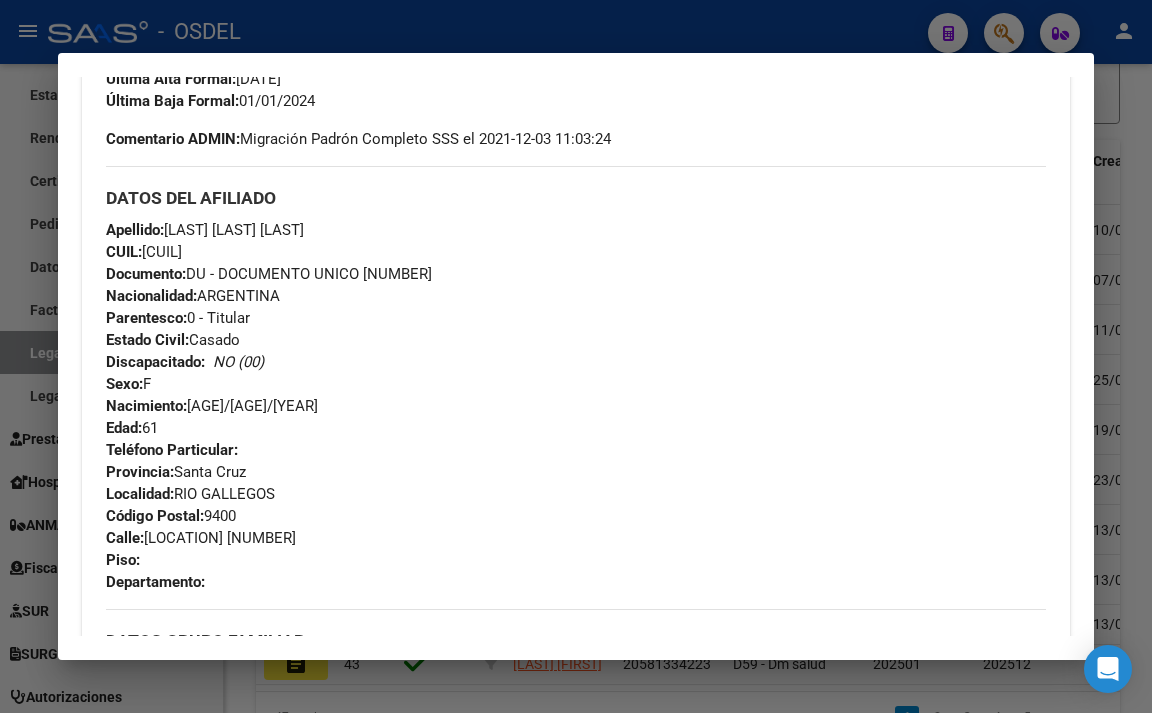 click at bounding box center [576, 356] 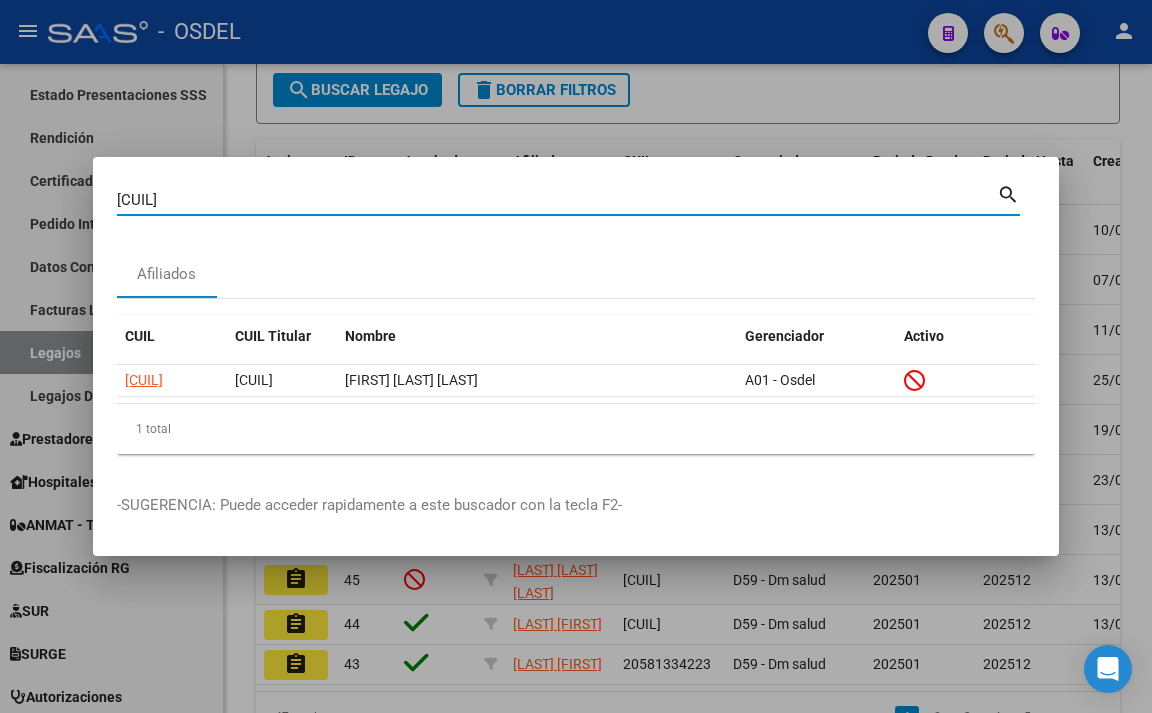 click on "[CUIL]" at bounding box center [557, 200] 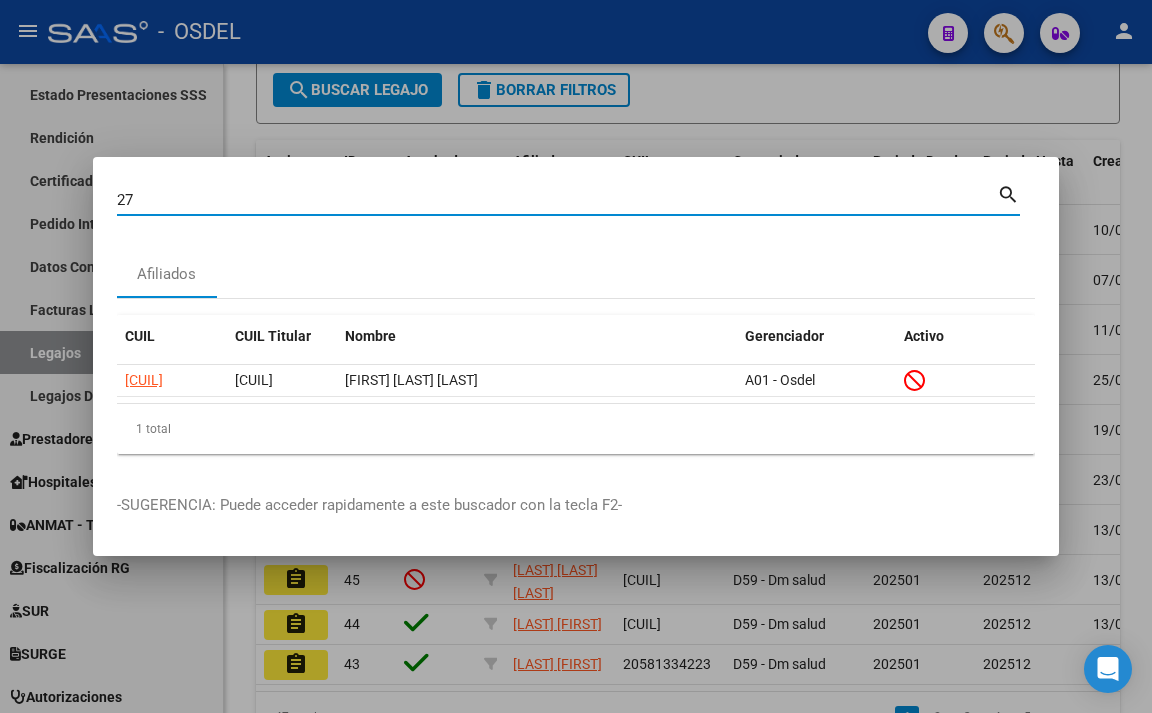 type on "2" 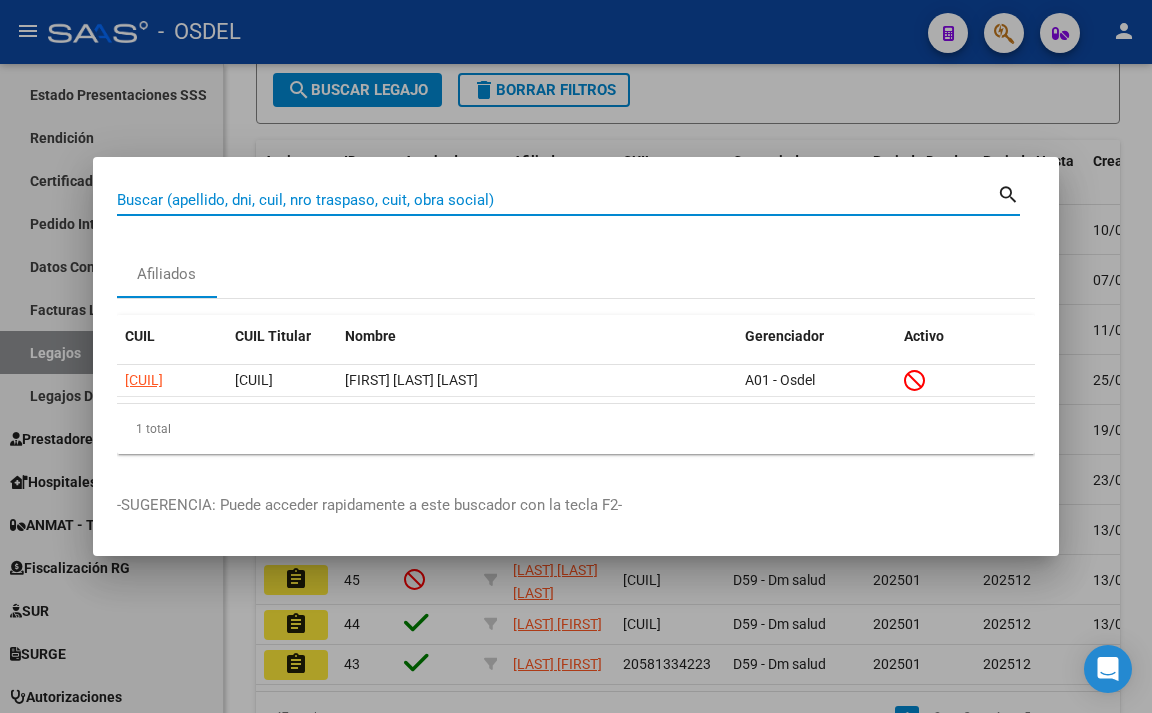paste on "[NUMBER]" 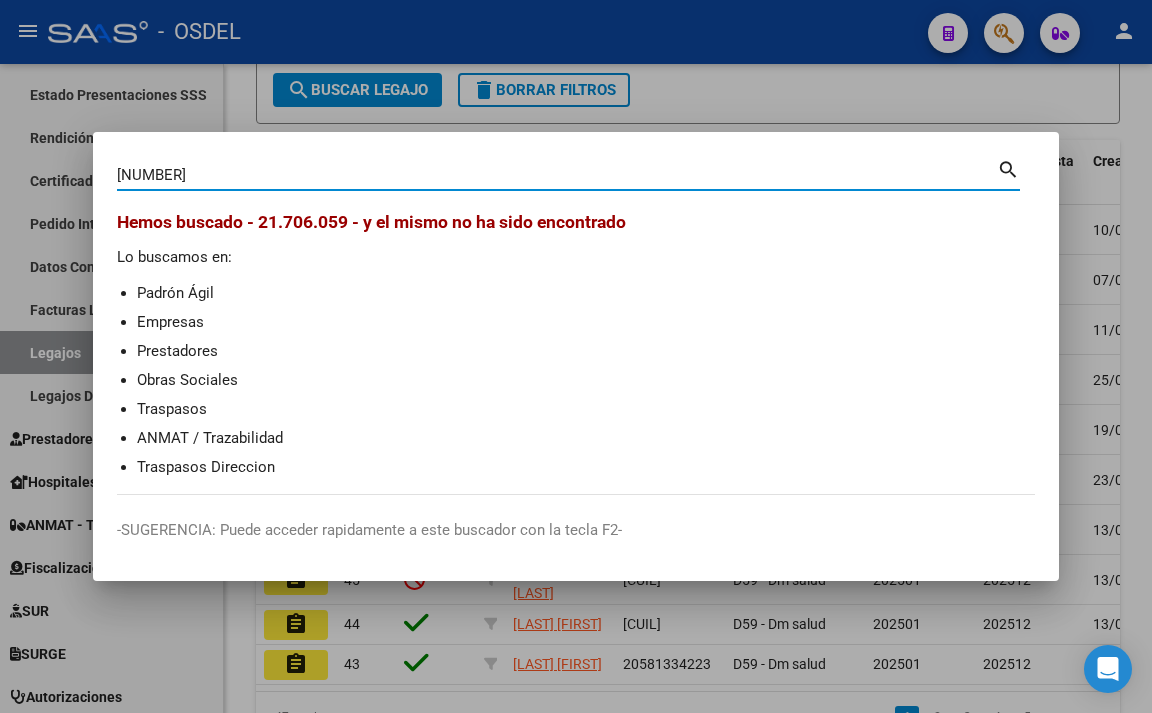 click on "[NUMBER]" at bounding box center [557, 175] 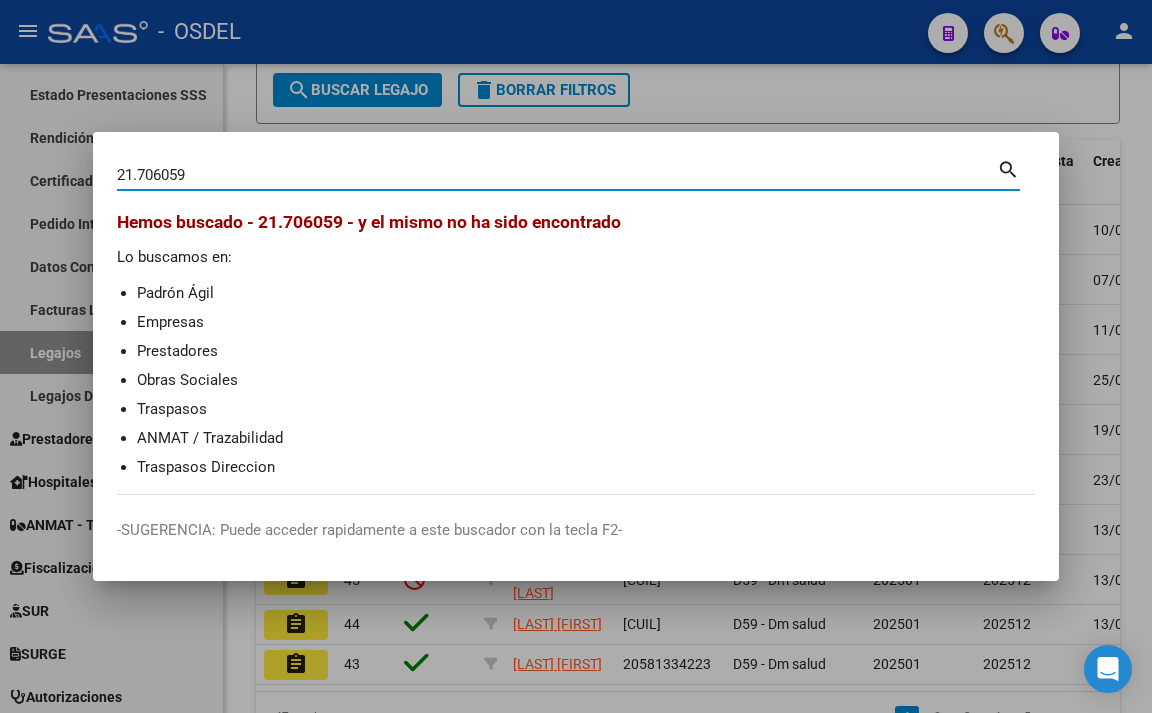 click on "21.706059" at bounding box center [557, 175] 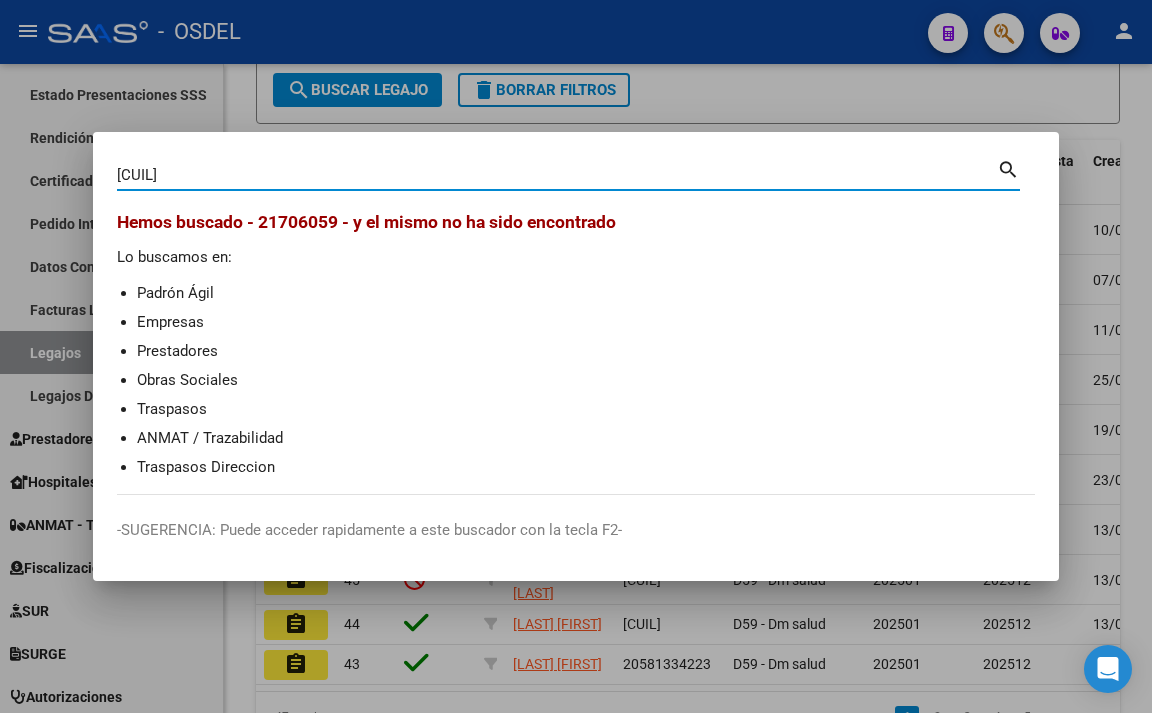 type on "[CUIL]" 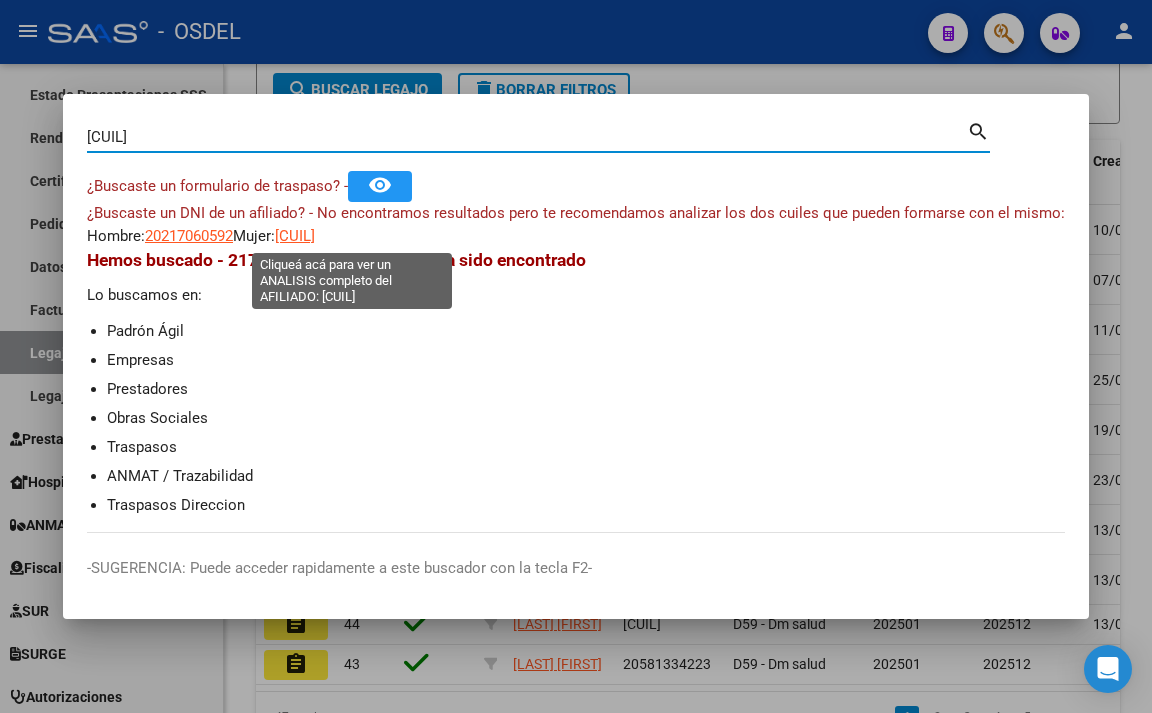 click on "[CUIL]" at bounding box center (295, 236) 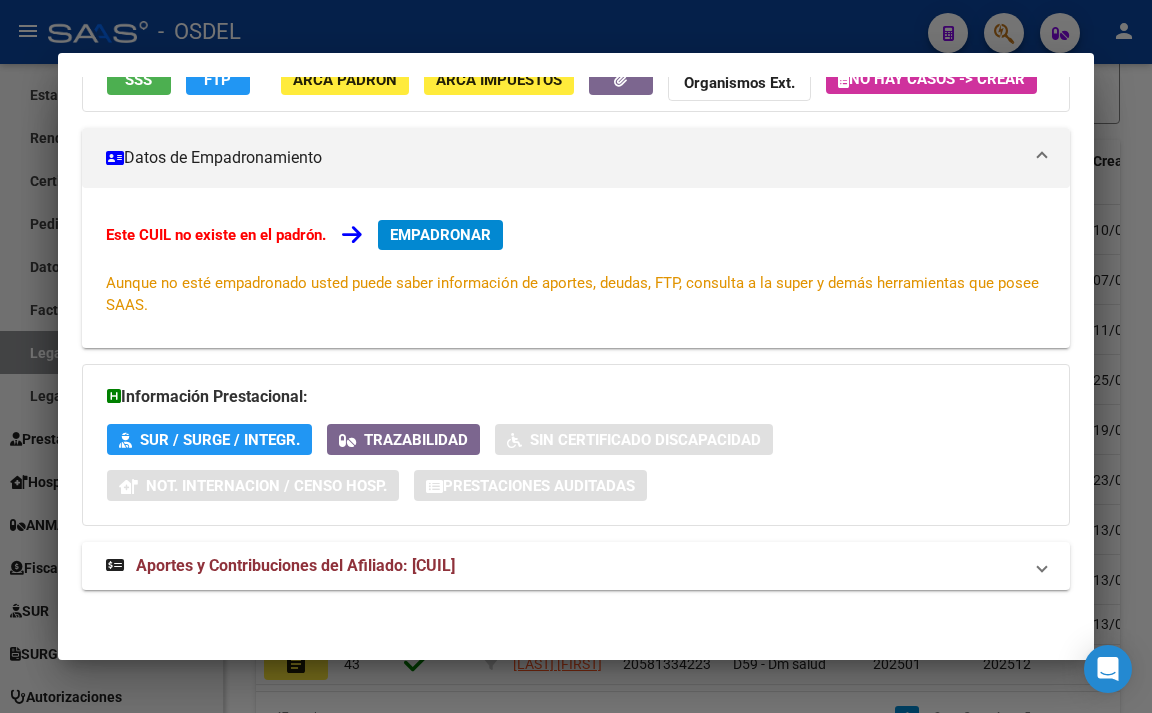 scroll, scrollTop: 0, scrollLeft: 0, axis: both 